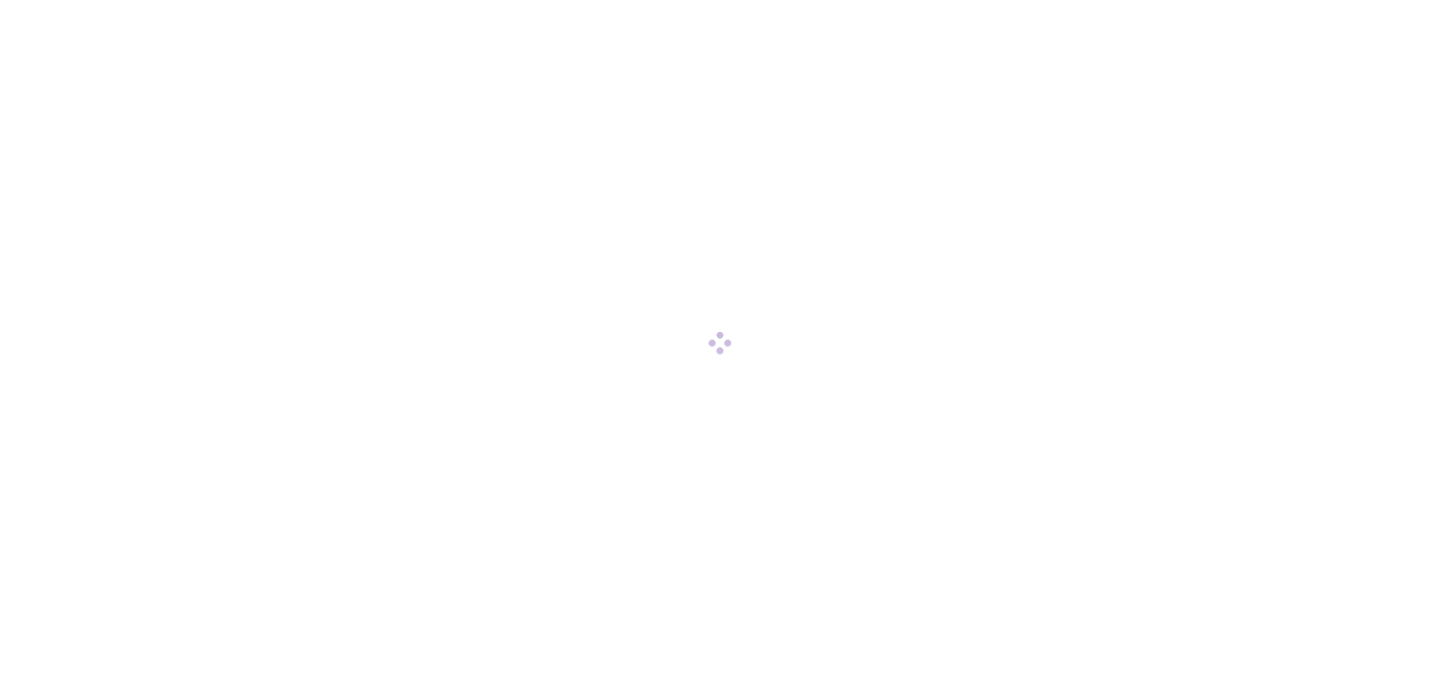 scroll, scrollTop: 0, scrollLeft: 0, axis: both 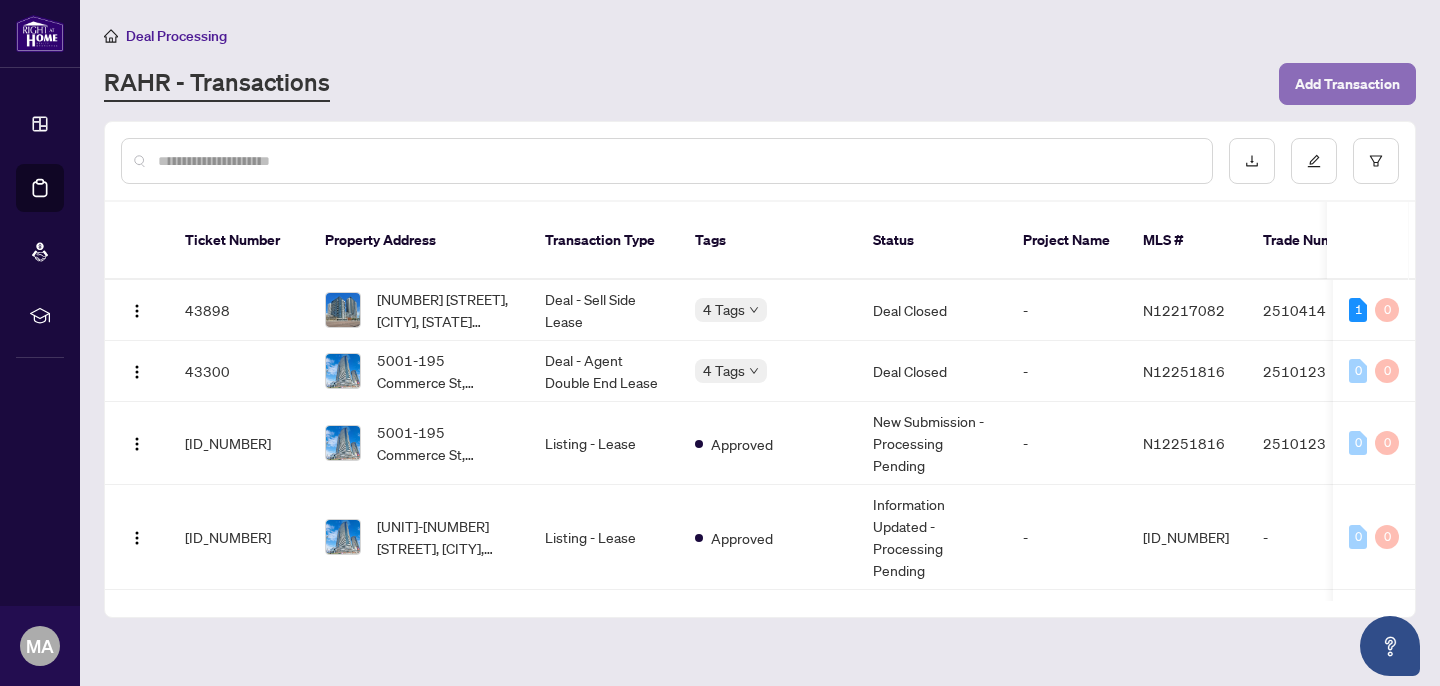 click on "Add Transaction" at bounding box center [1347, 84] 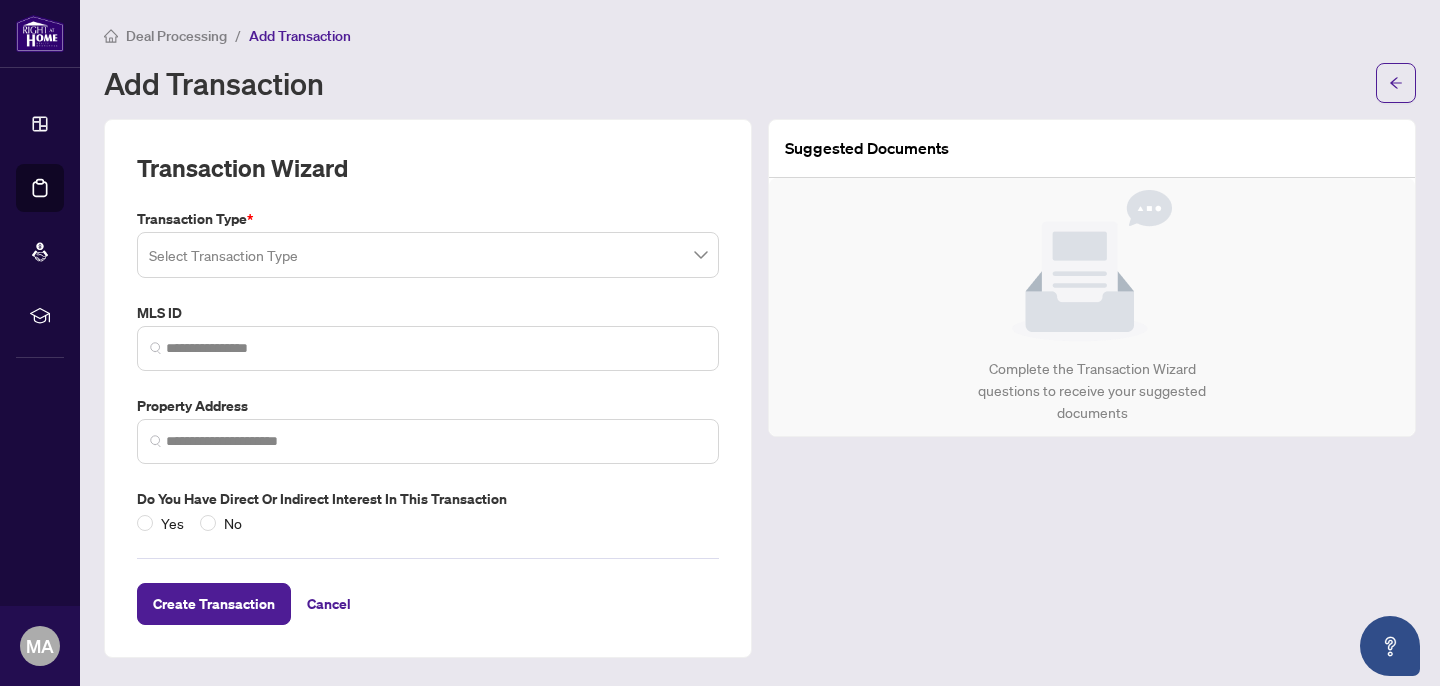 click at bounding box center [428, 255] 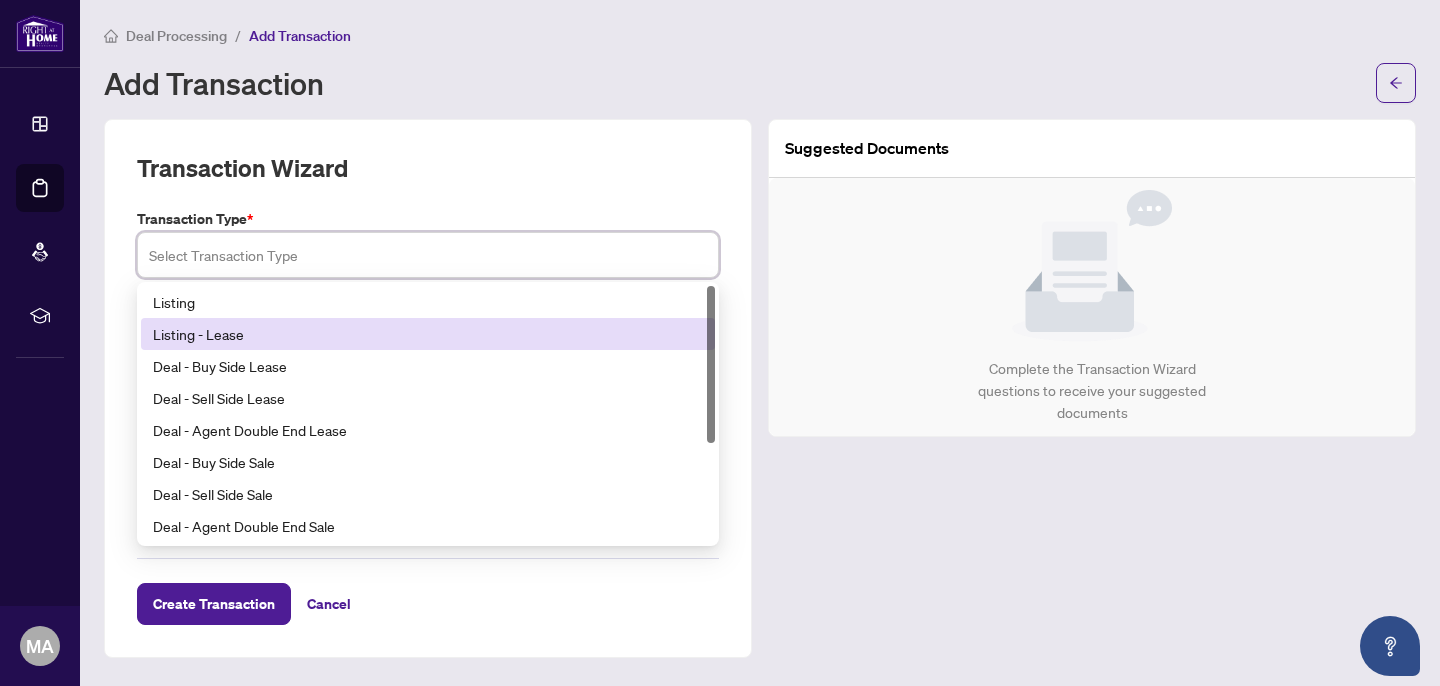 click on "Listing - Lease" at bounding box center (428, 334) 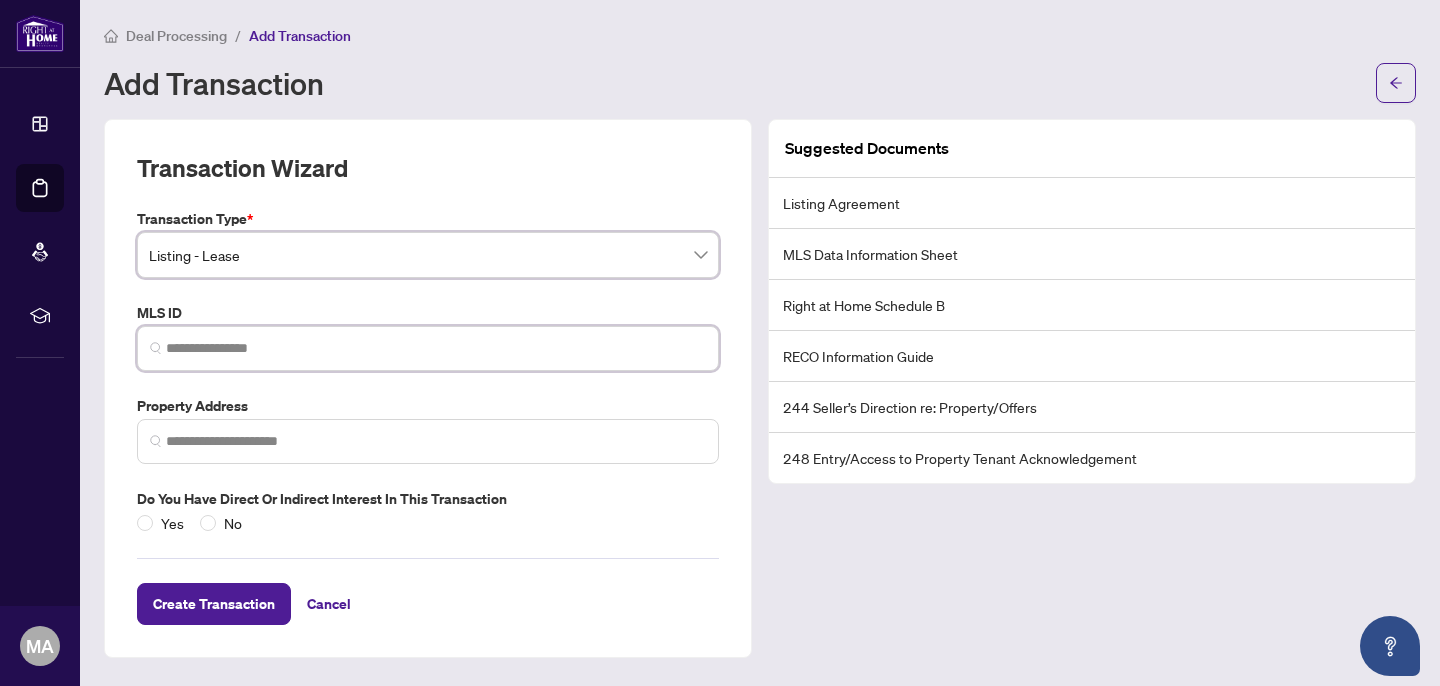 click at bounding box center (436, 348) 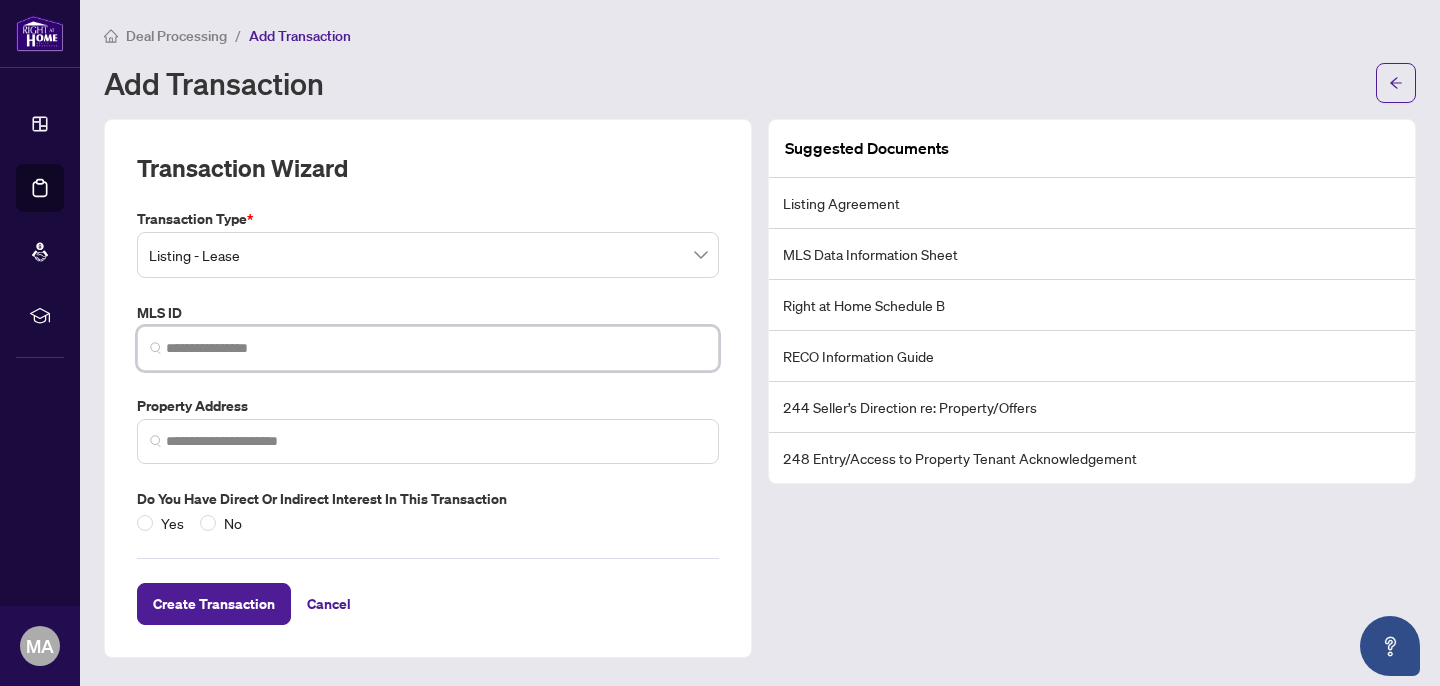 paste on "*********" 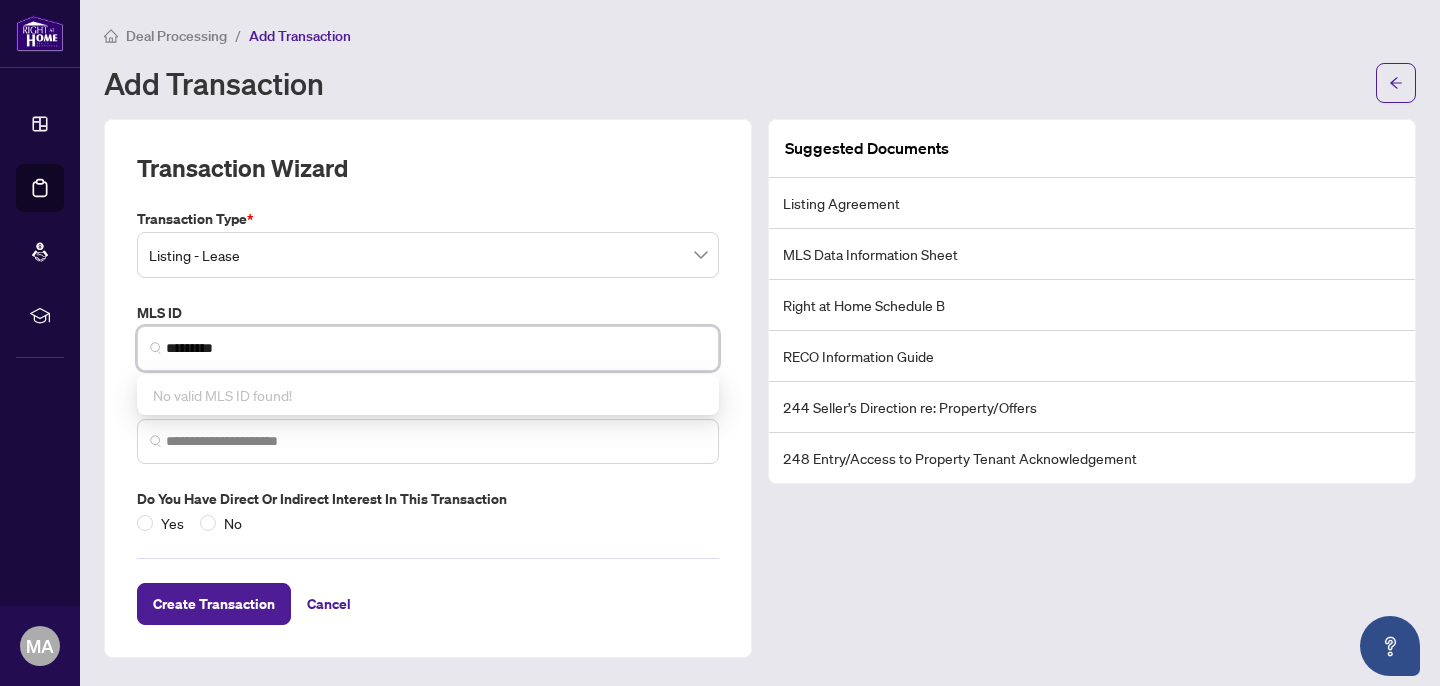 type on "*********" 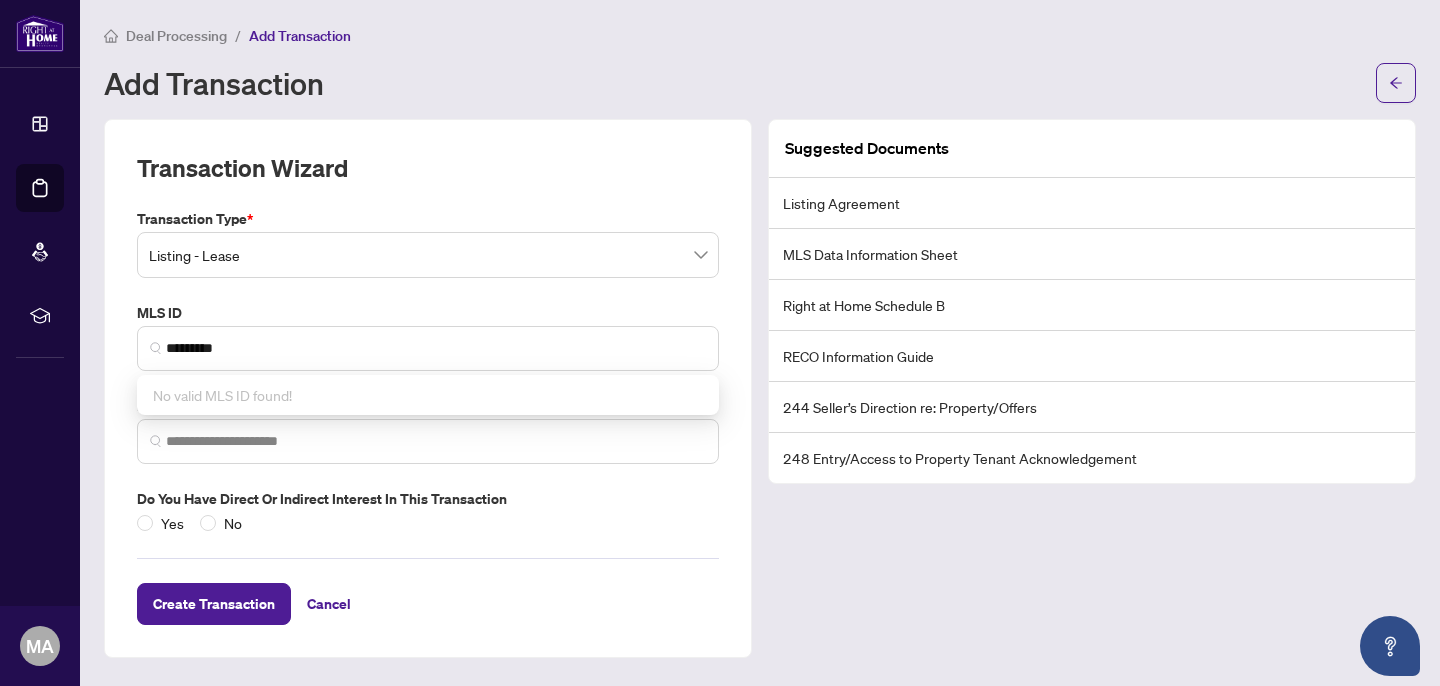 click on "Transaction Wizard" at bounding box center [428, 180] 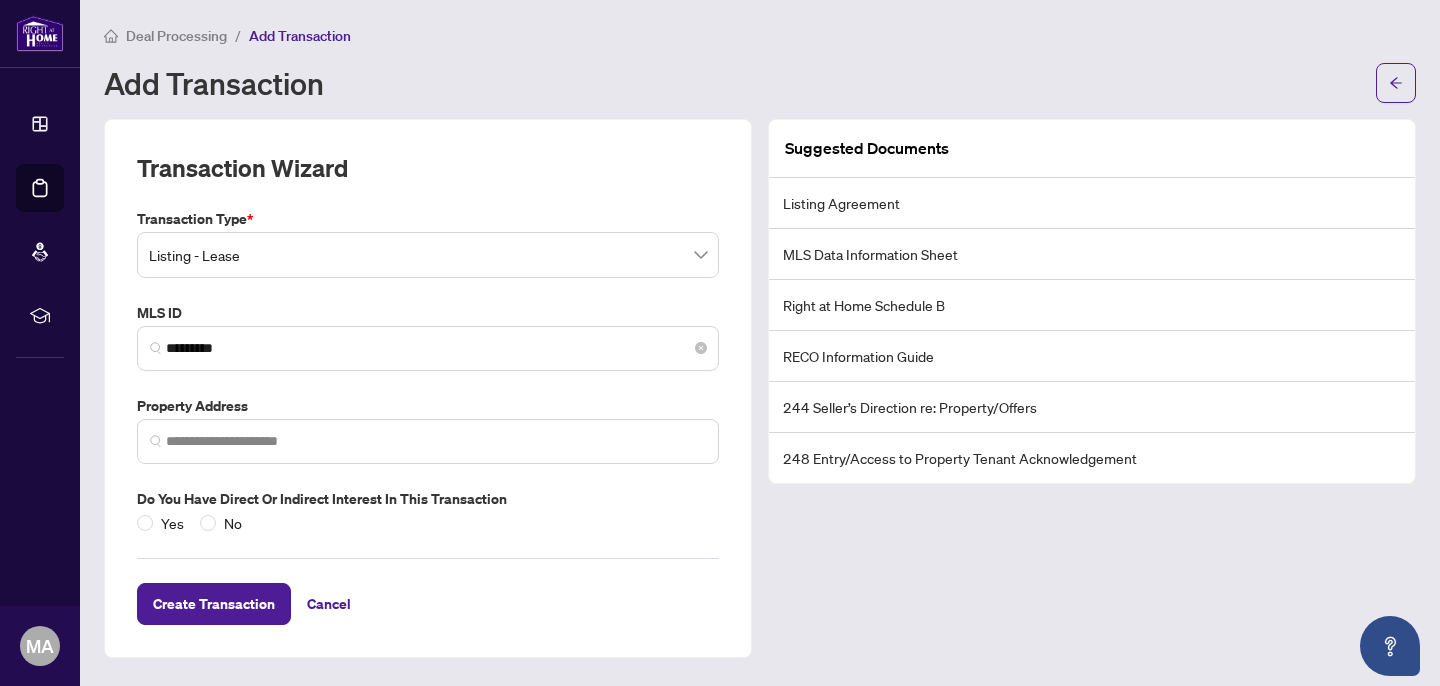 click on "*********" at bounding box center (428, 348) 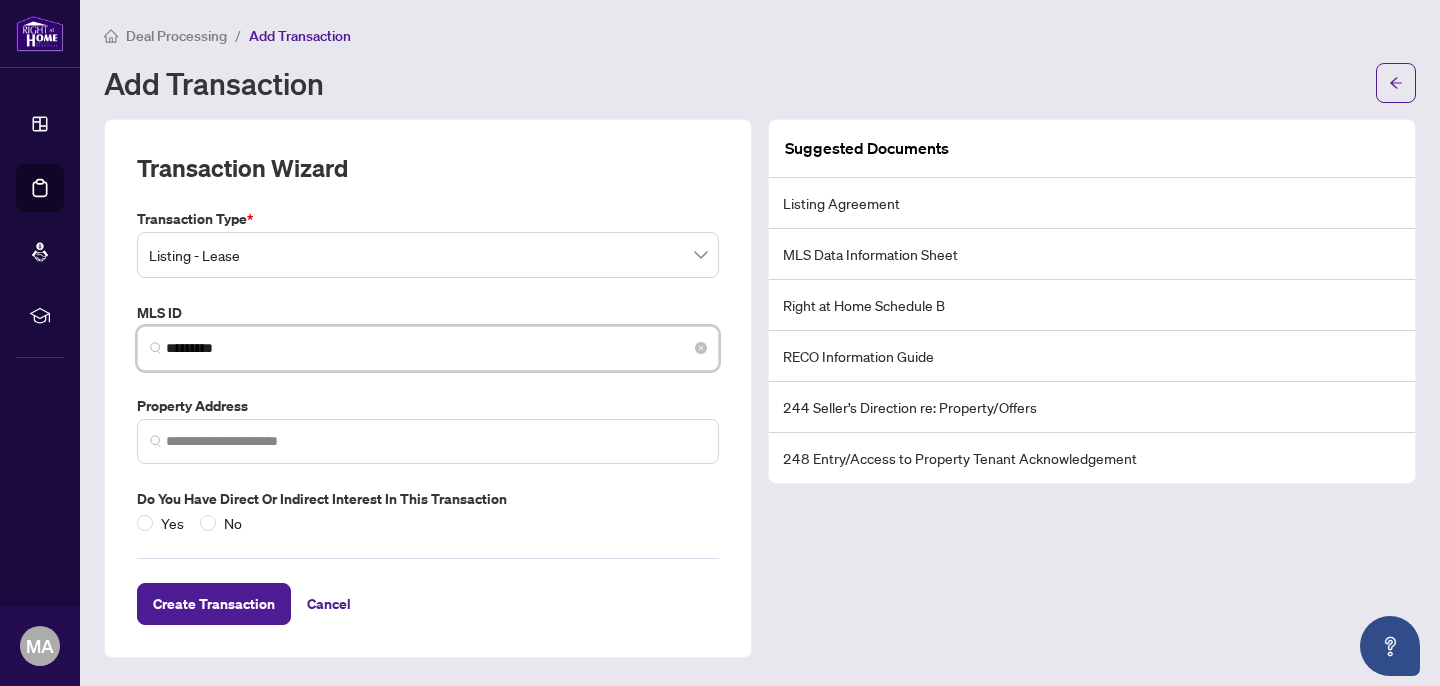 click on "*********" at bounding box center [428, 348] 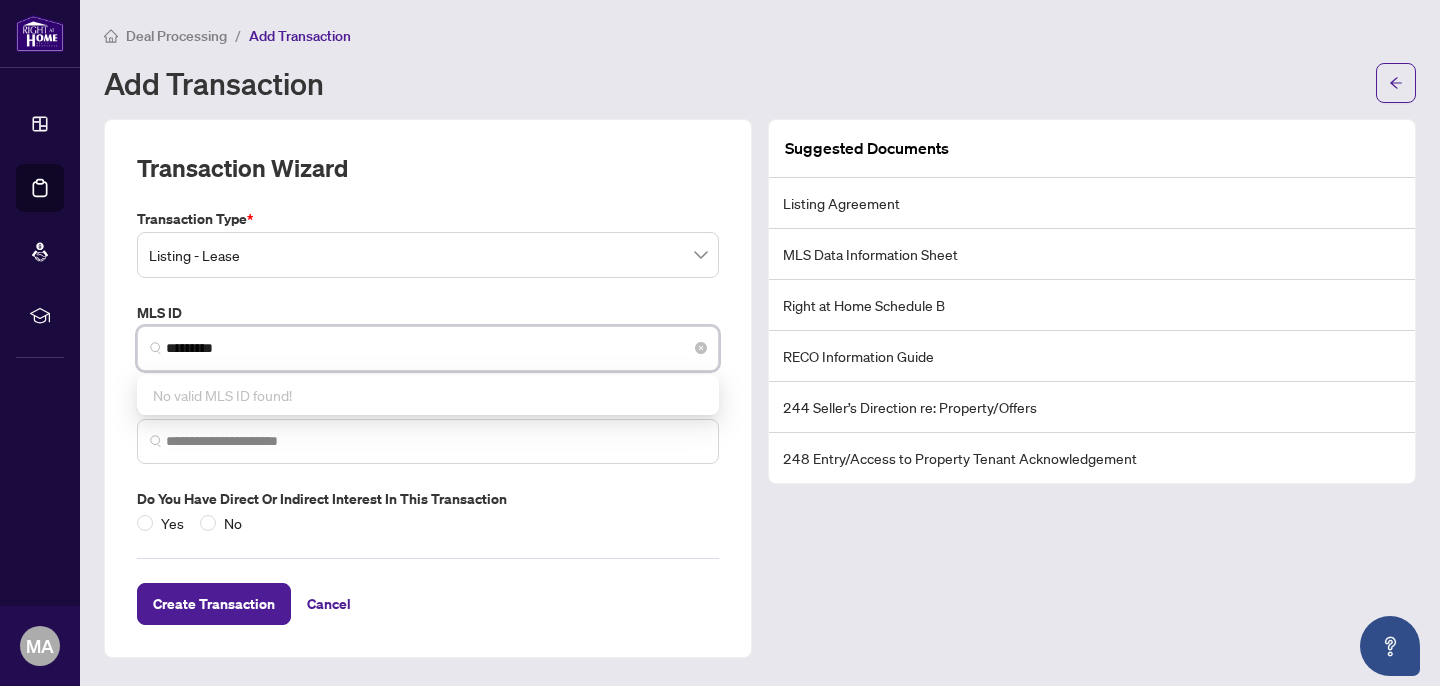 click on "*********" at bounding box center [428, 348] 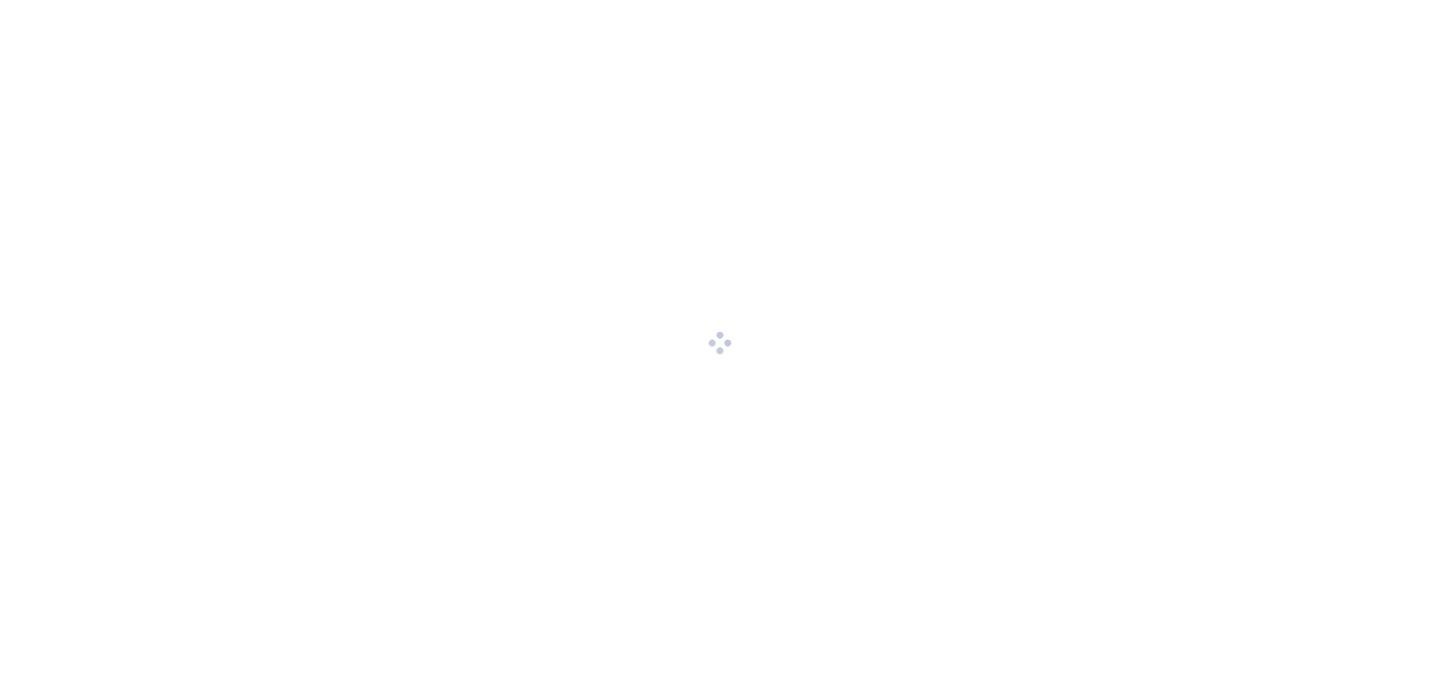 scroll, scrollTop: 0, scrollLeft: 0, axis: both 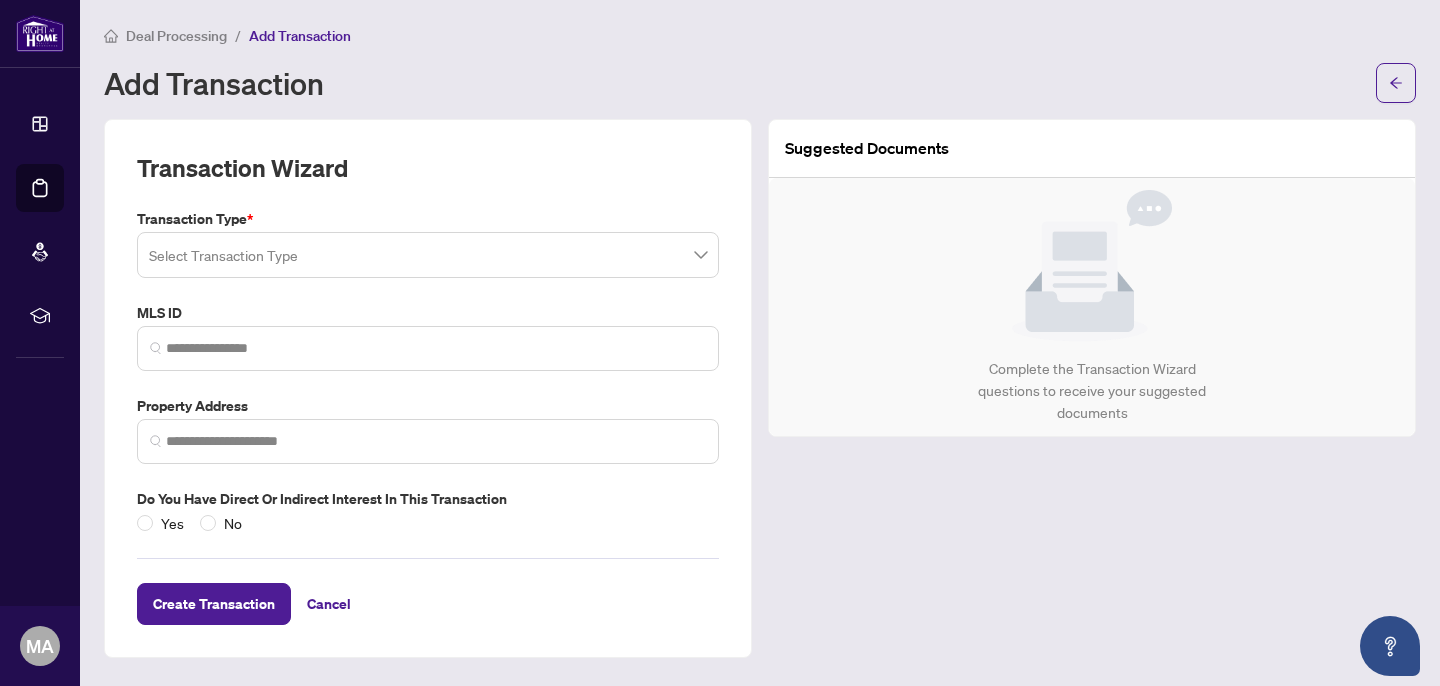 click at bounding box center (428, 348) 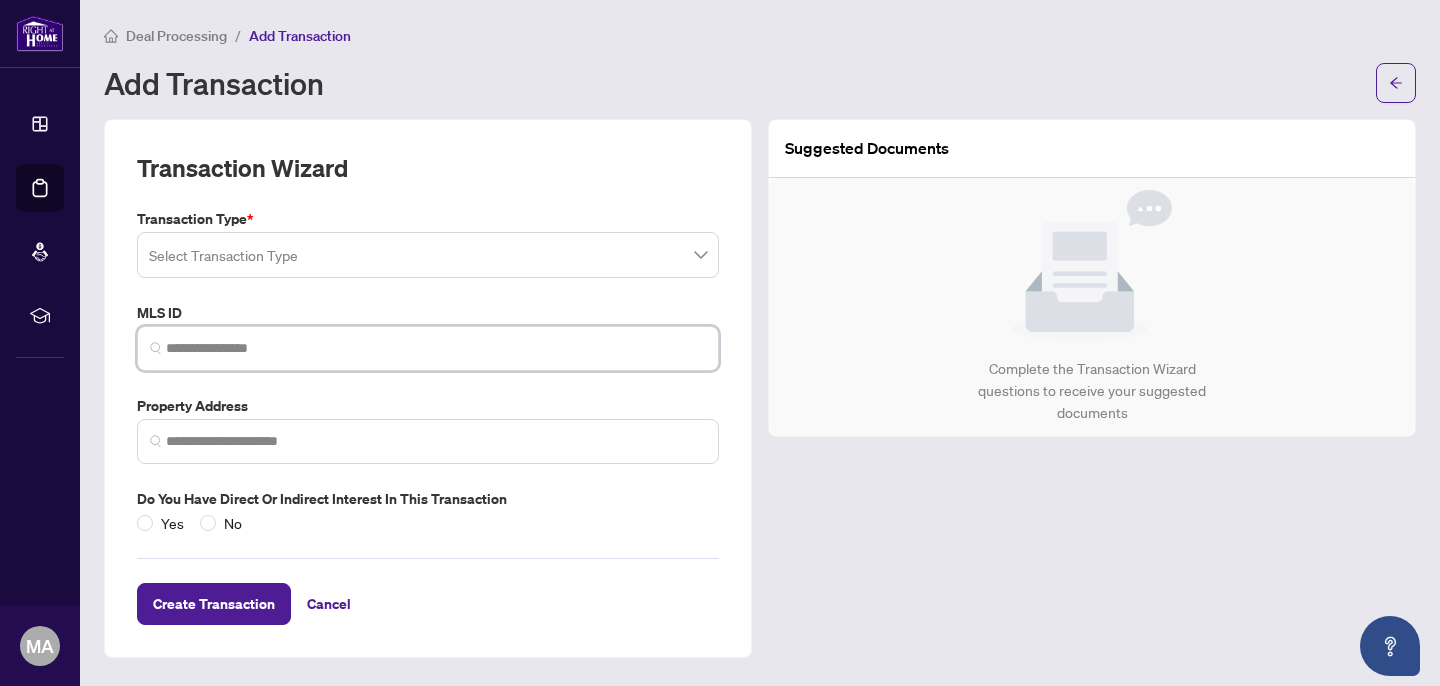 paste on "*********" 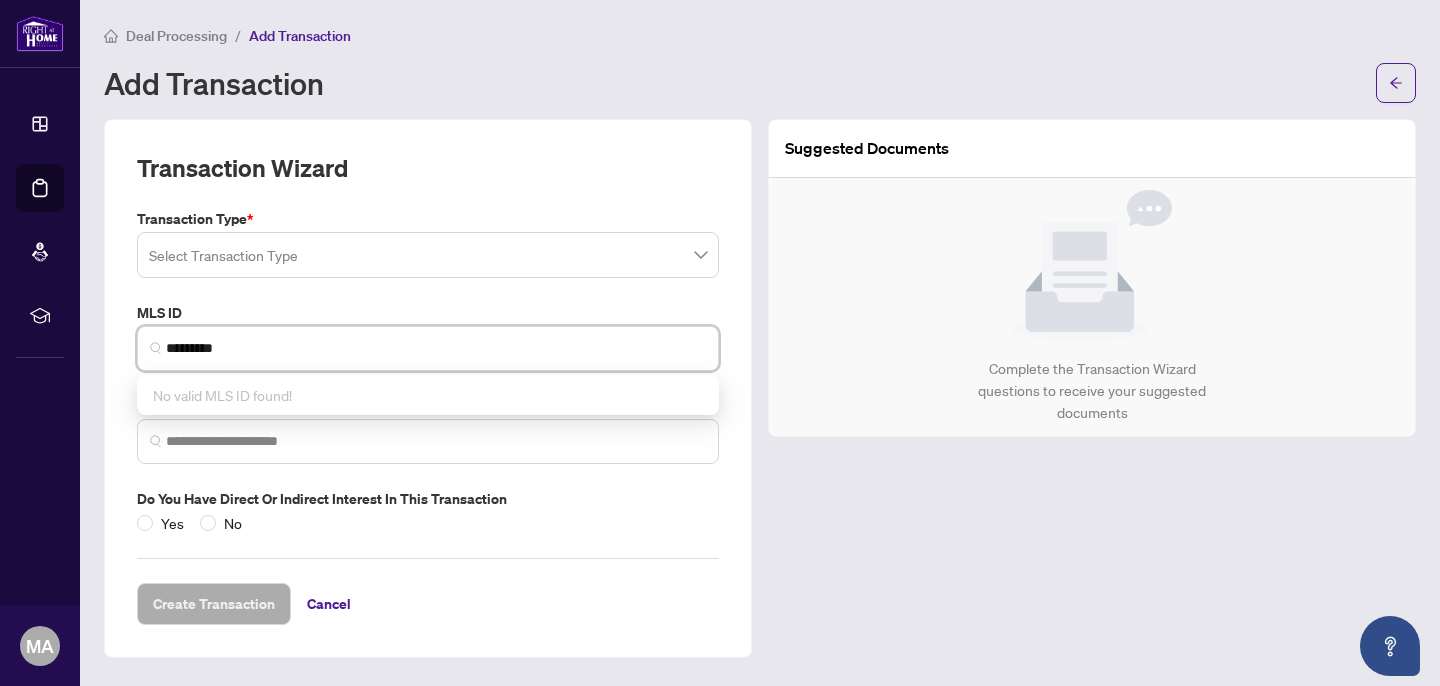 type on "*********" 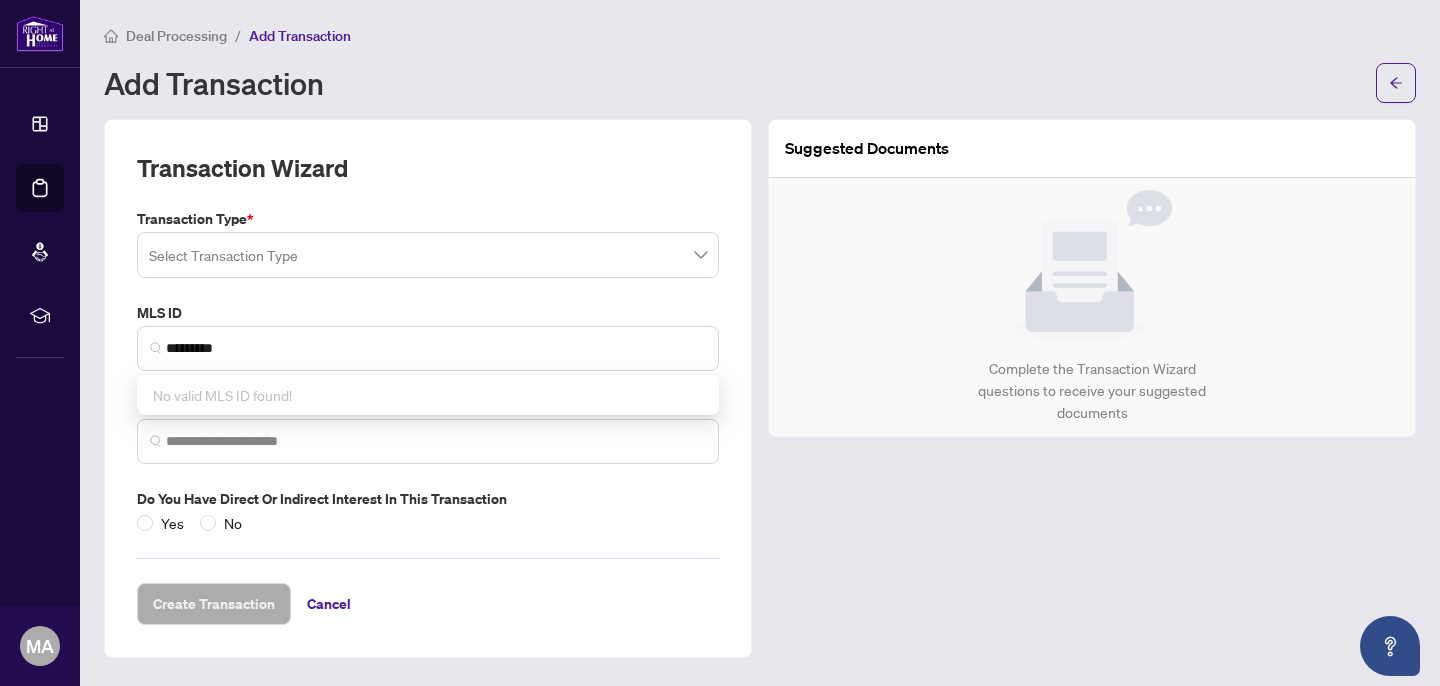 click at bounding box center [428, 255] 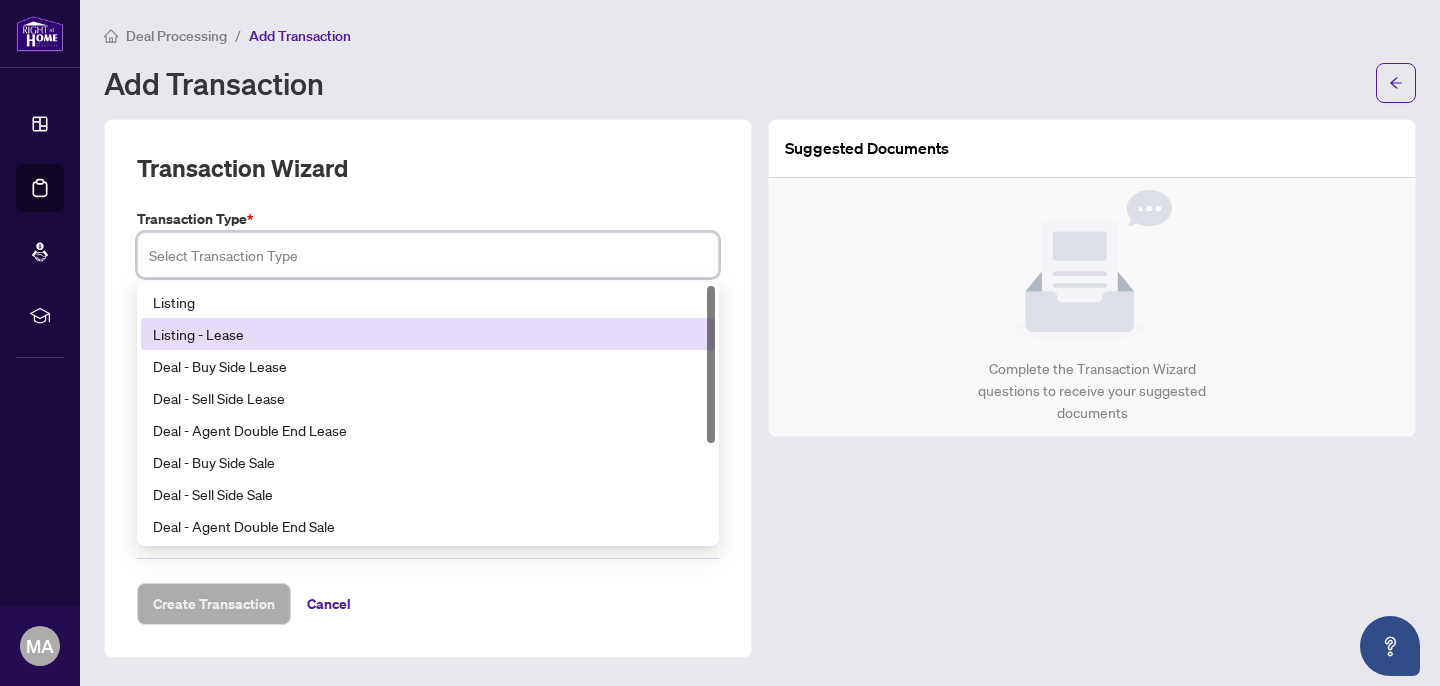 click on "Listing - Lease" at bounding box center (428, 334) 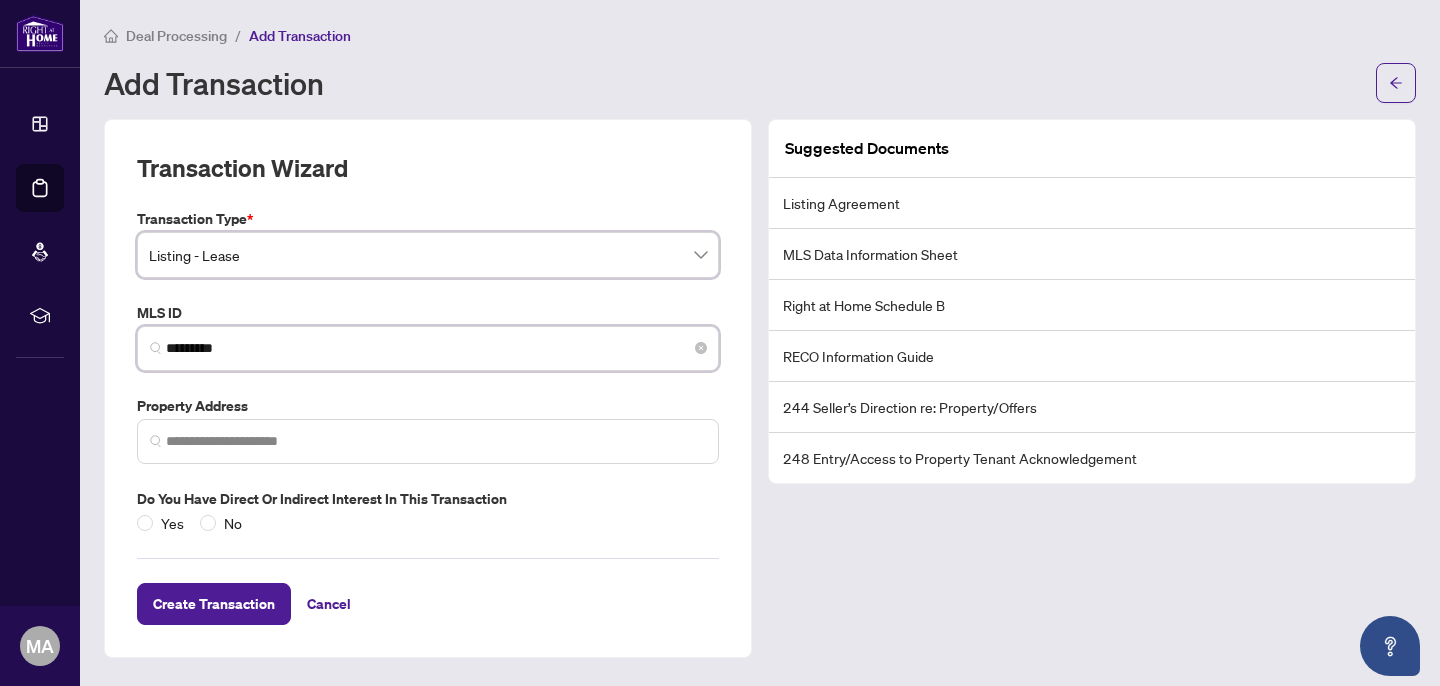click on "*********" at bounding box center (436, 348) 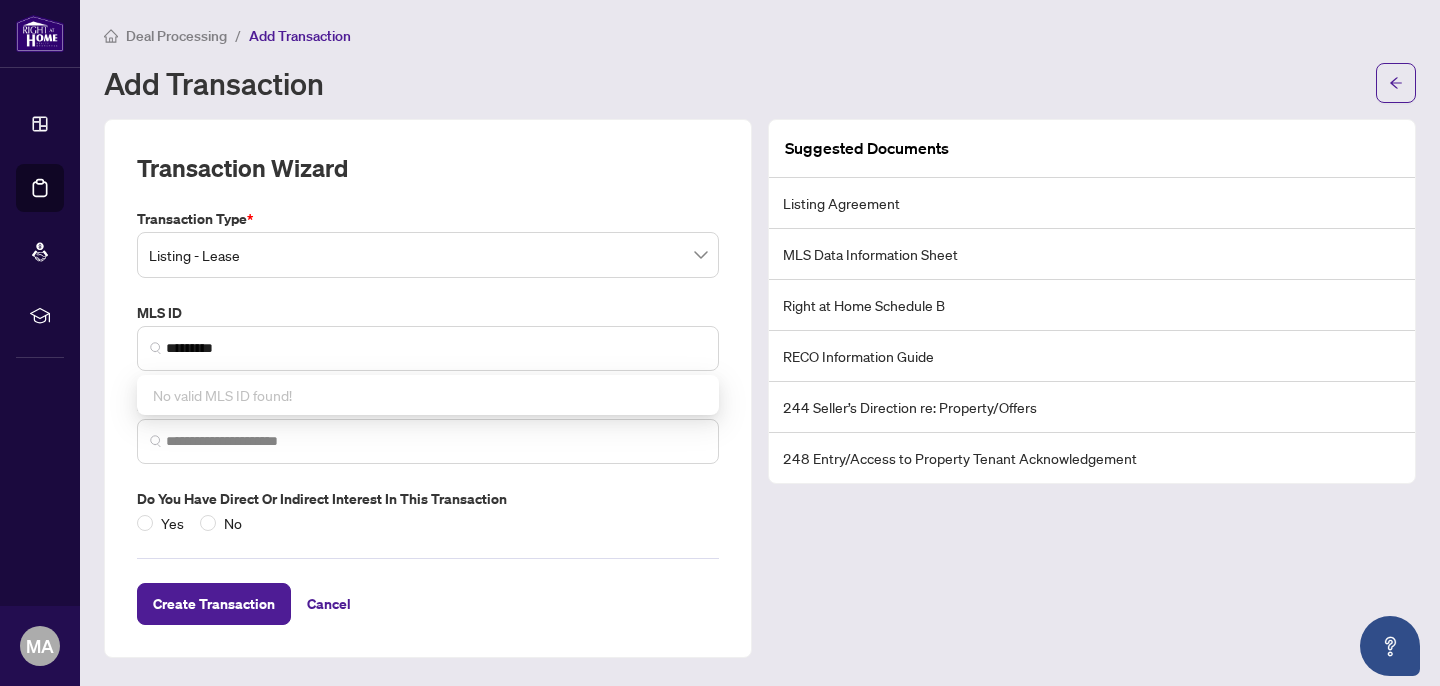 click on "Deal Processing" at bounding box center (176, 36) 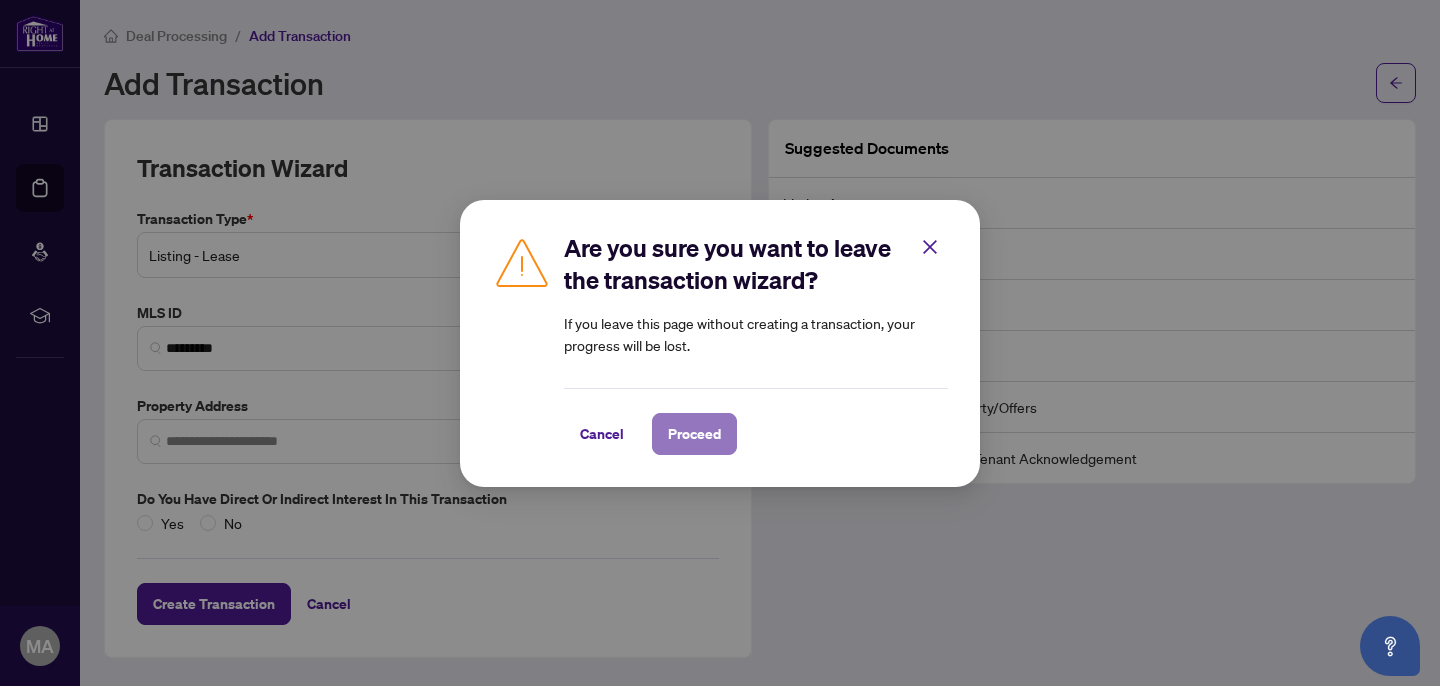 click on "Proceed" at bounding box center [694, 434] 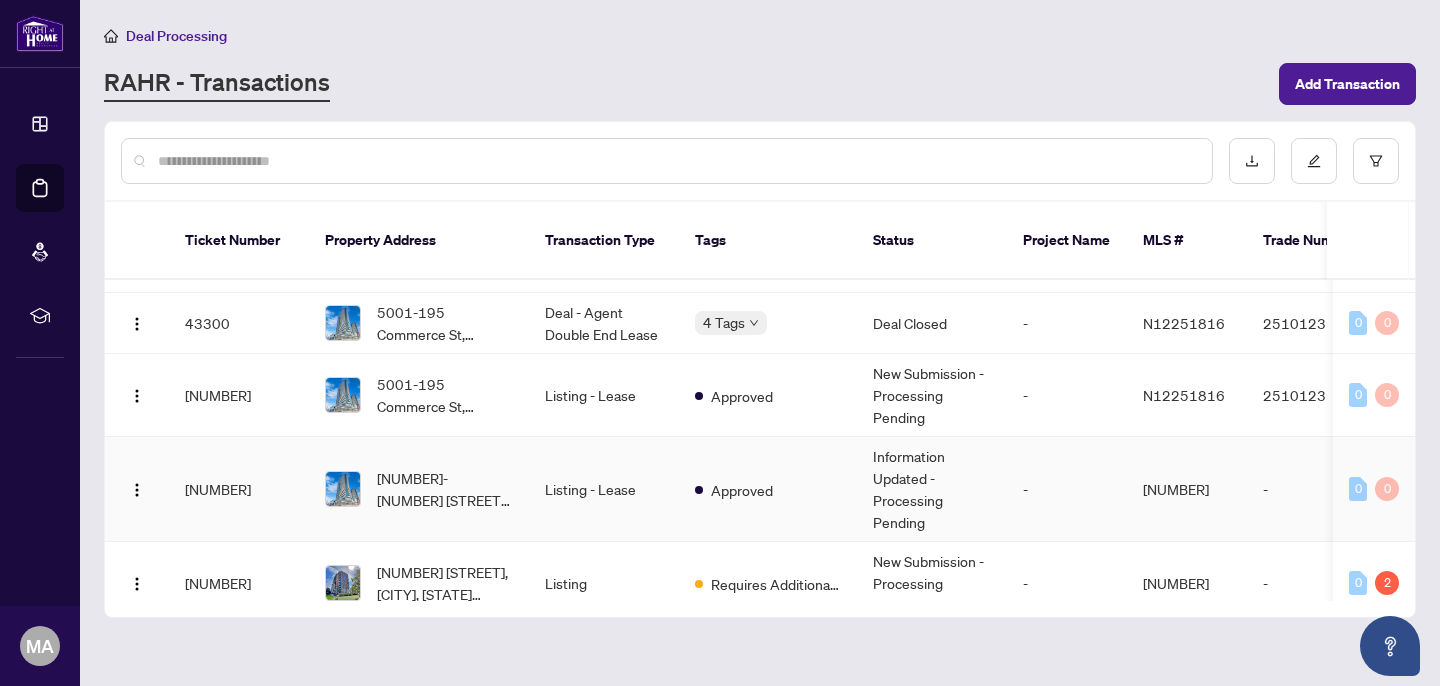 scroll, scrollTop: 0, scrollLeft: 0, axis: both 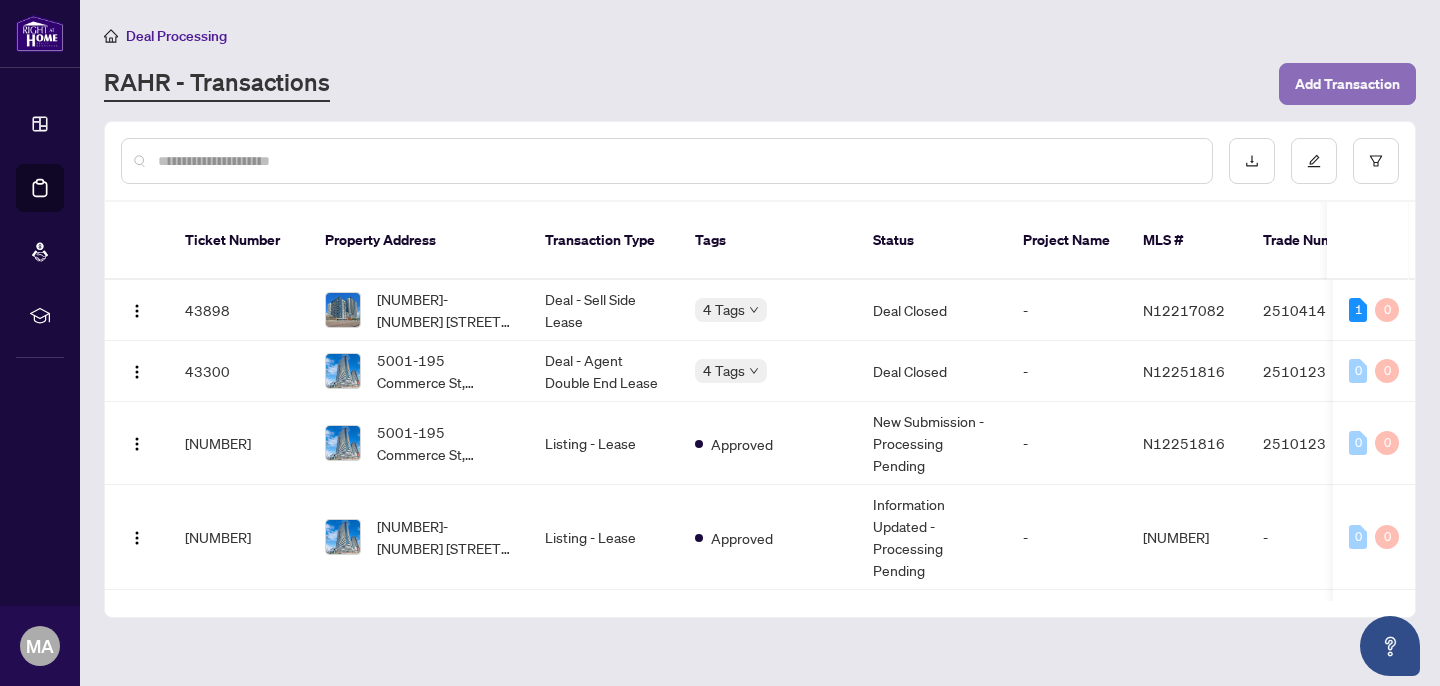 click on "Add Transaction" at bounding box center [1347, 84] 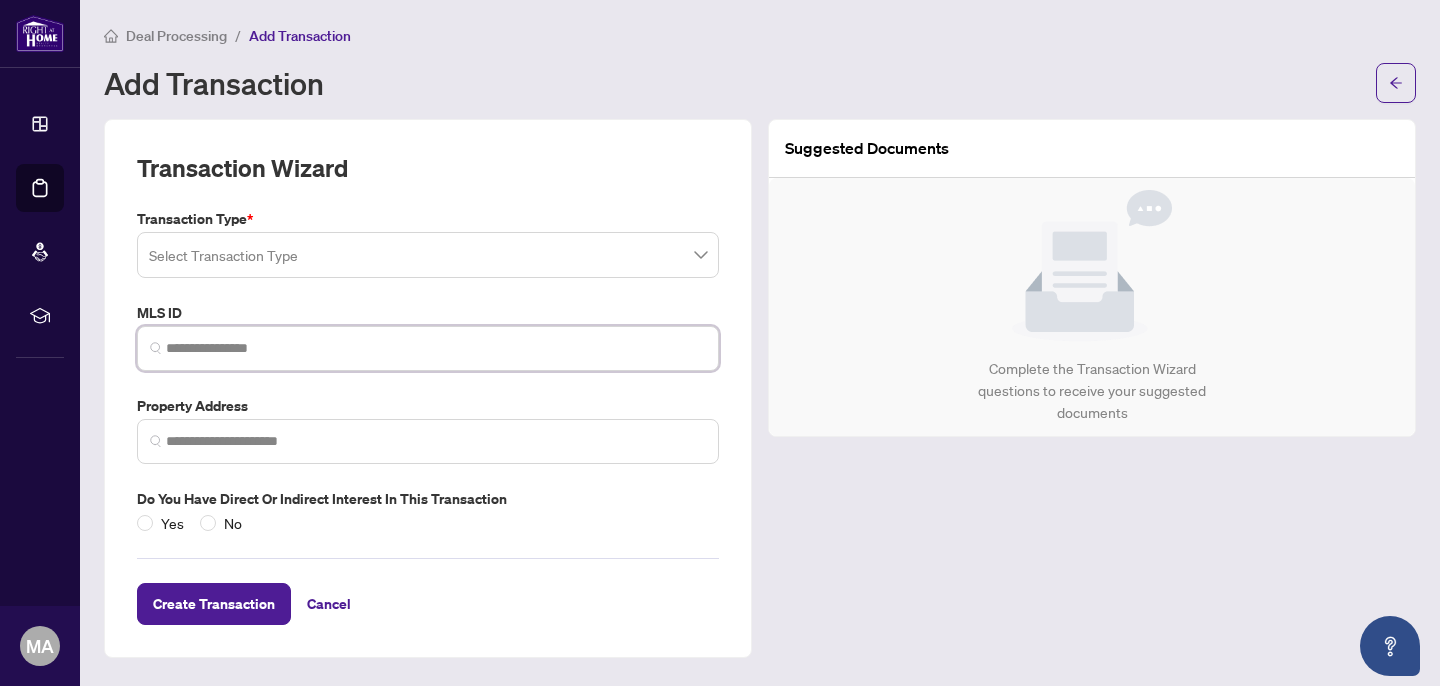 click at bounding box center (436, 348) 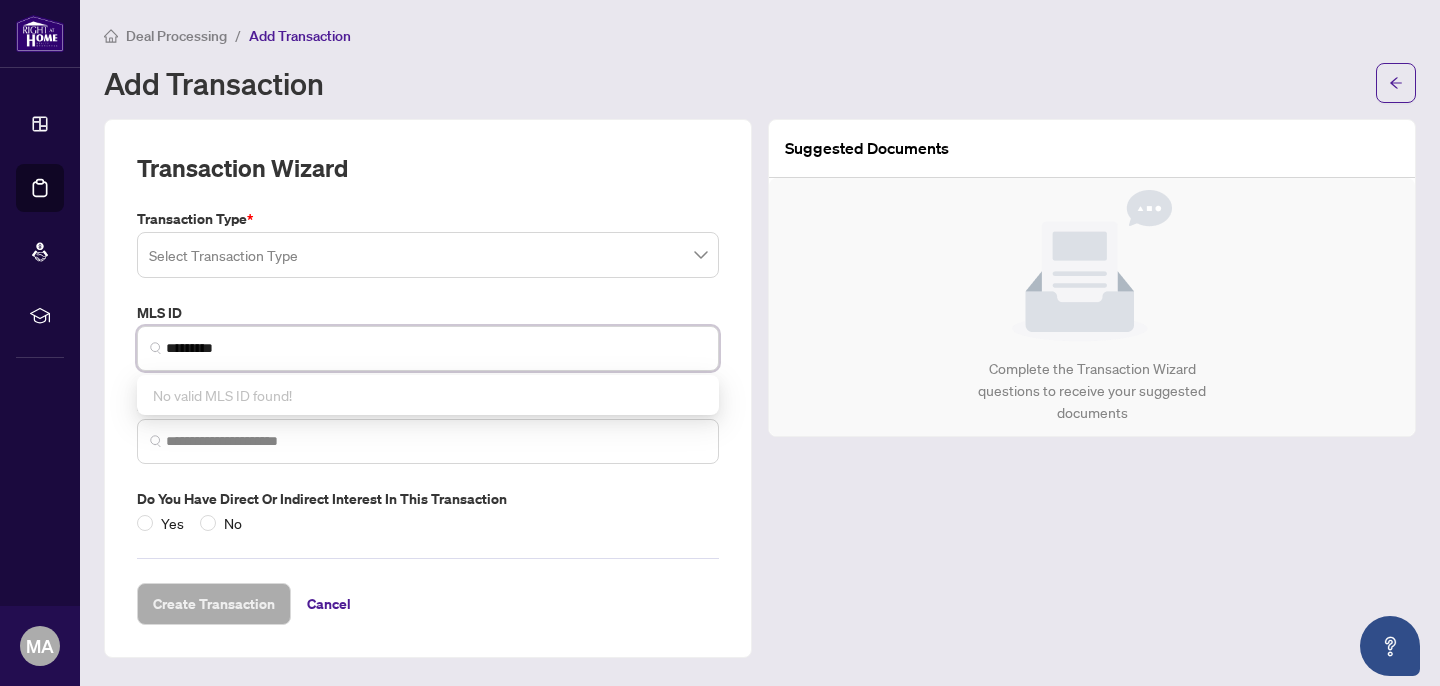 type on "*********" 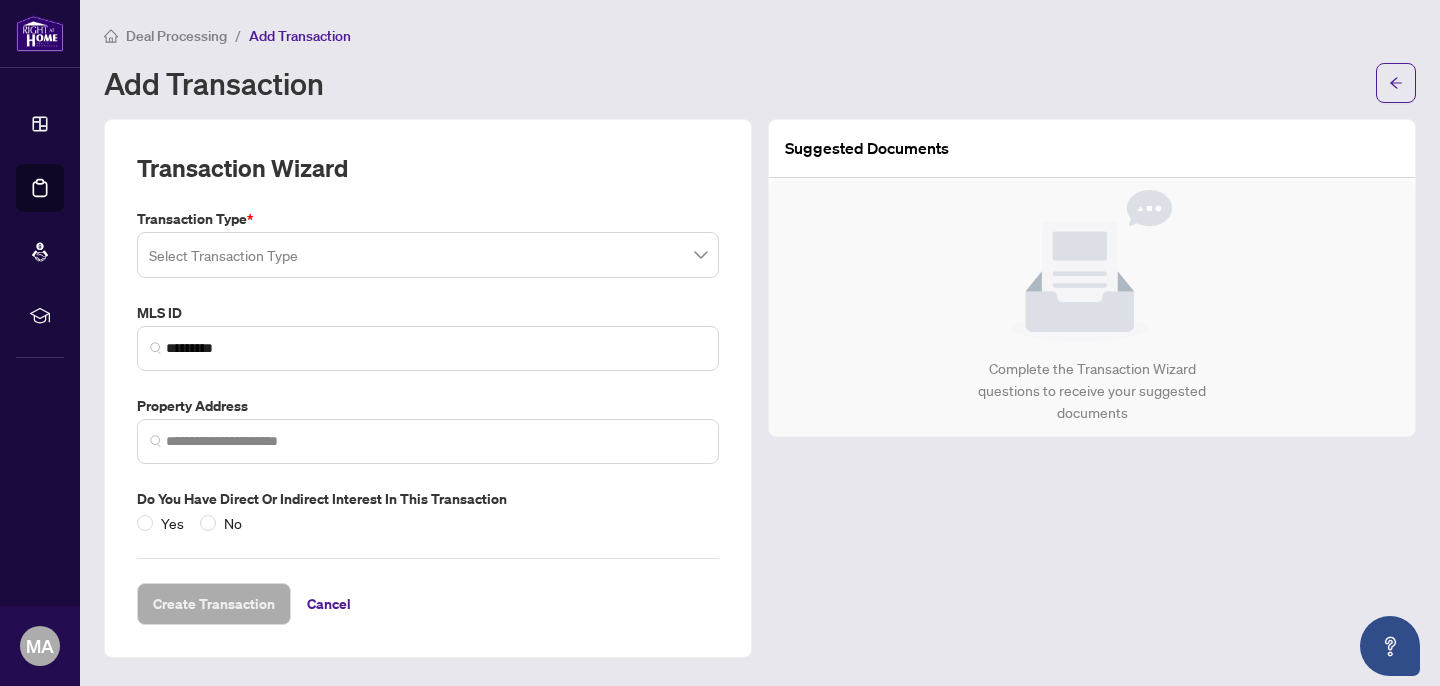 click on "Deal Processing" at bounding box center (176, 36) 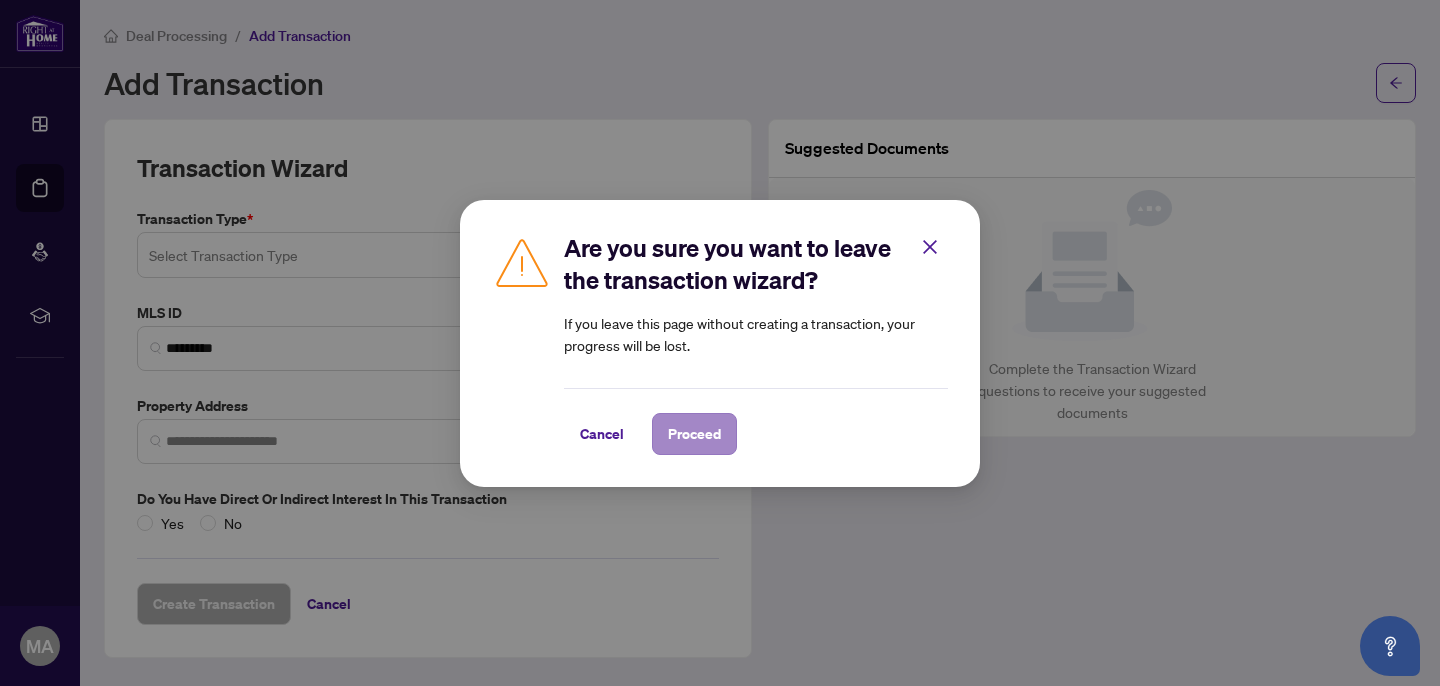 click on "Proceed" at bounding box center (694, 434) 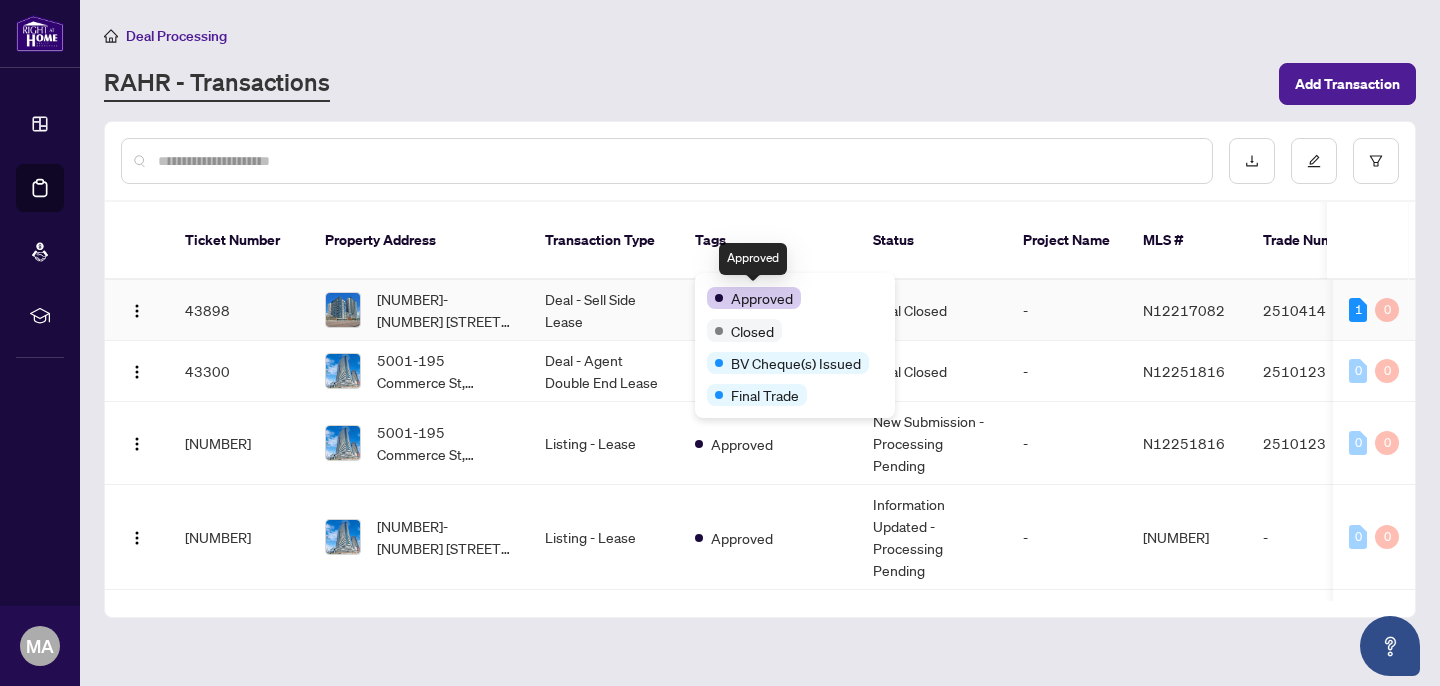 click on "Approved" at bounding box center [762, 298] 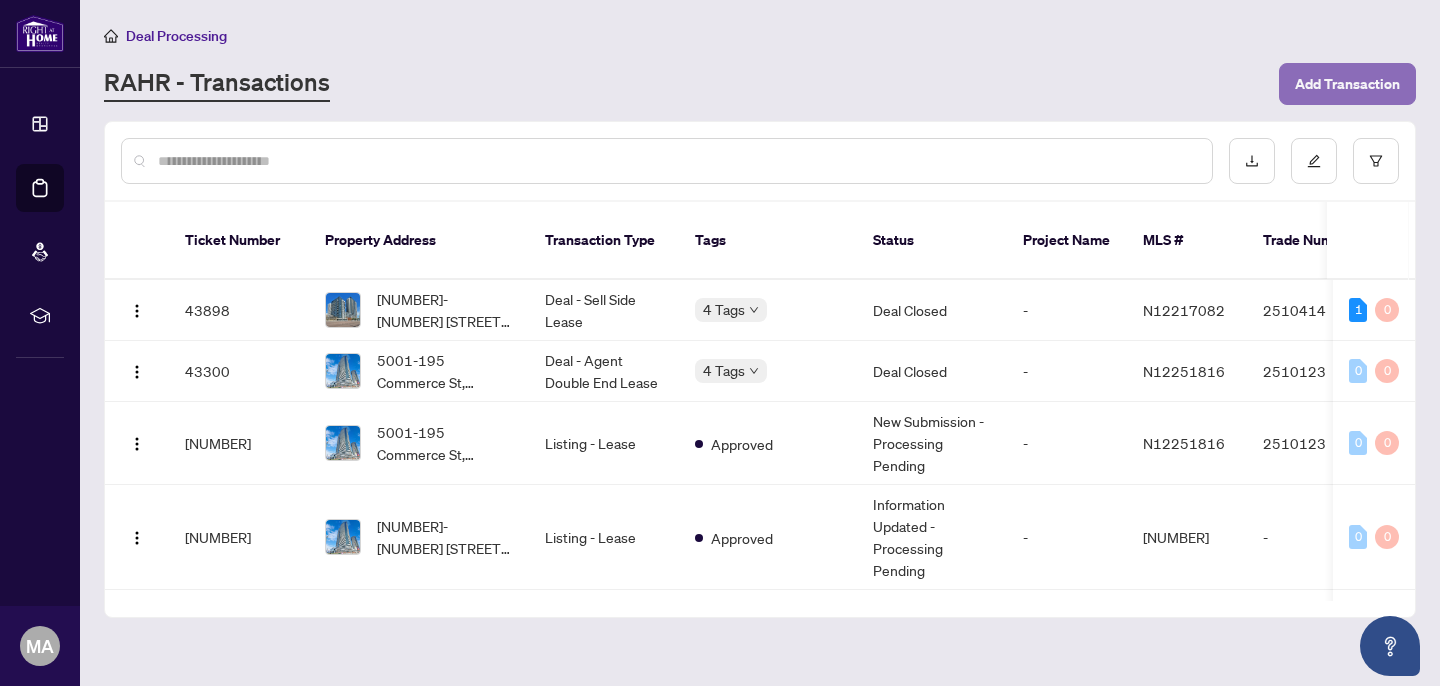 click on "Add Transaction" at bounding box center [1347, 84] 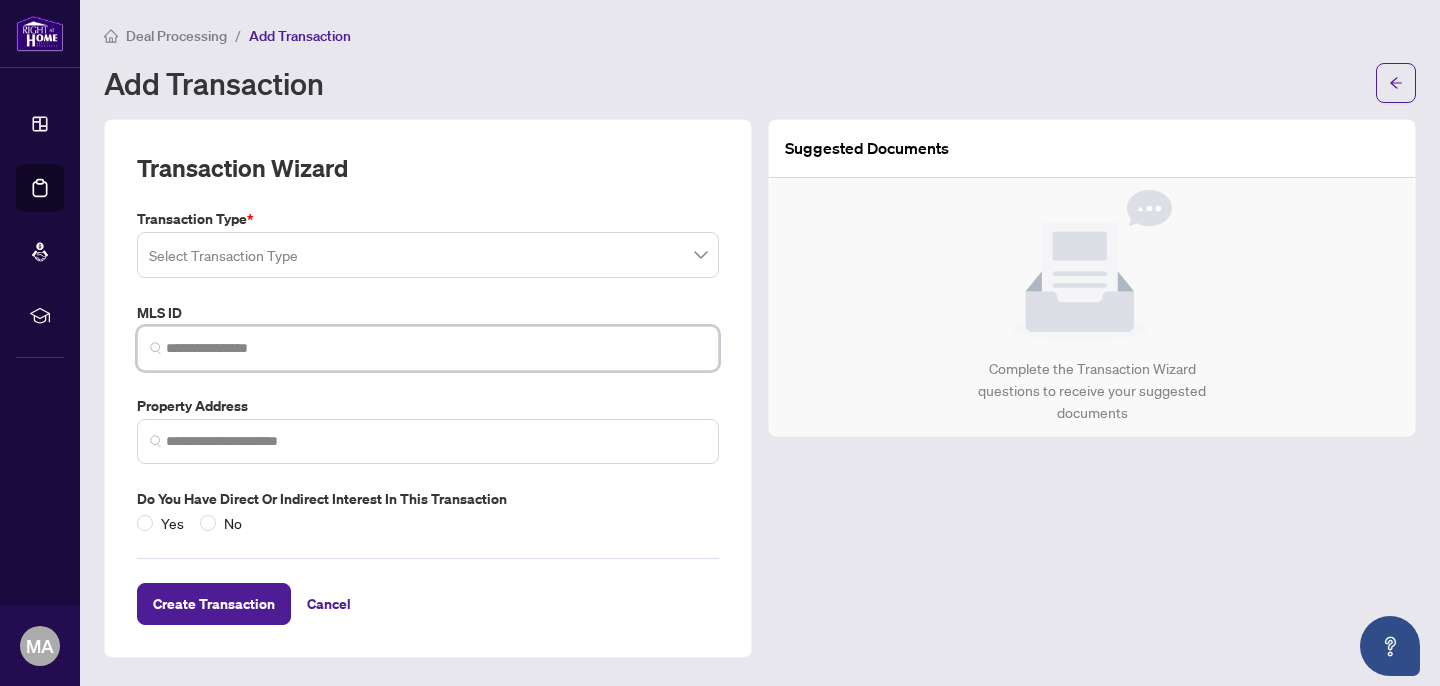 click at bounding box center [436, 348] 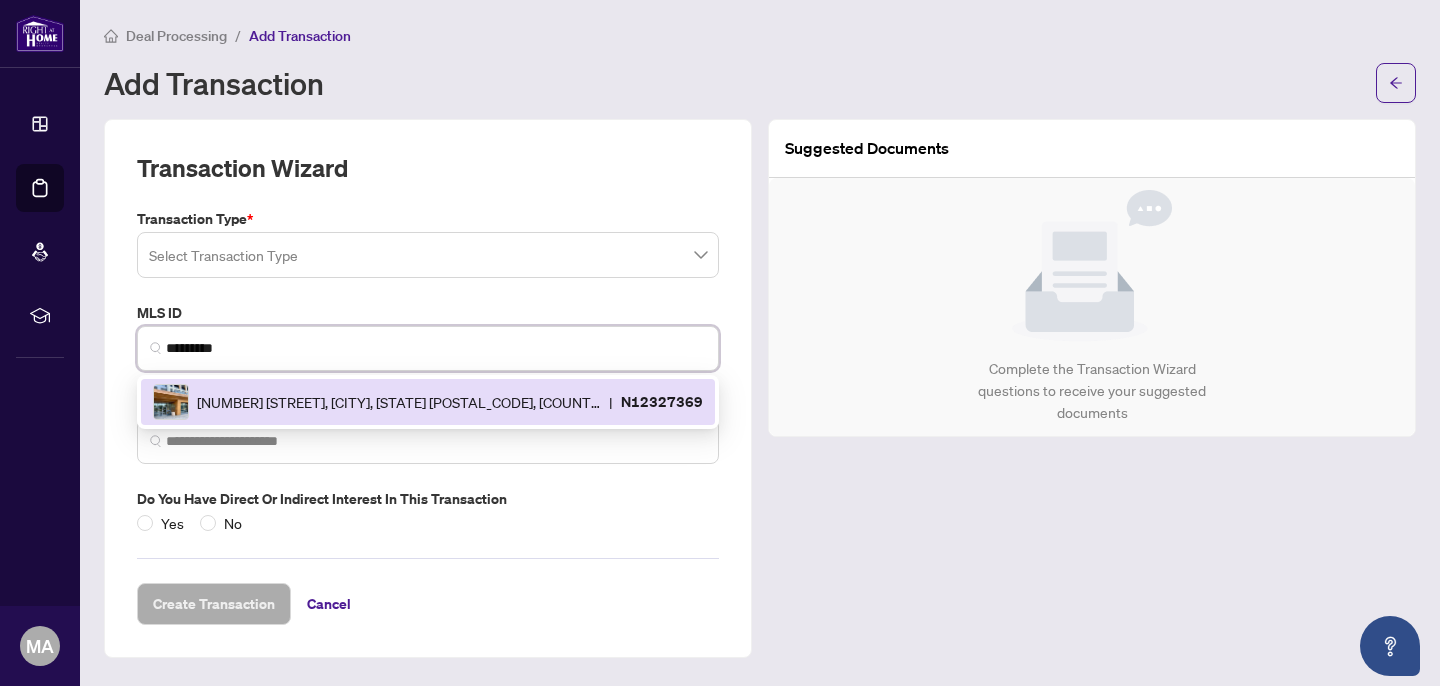 type on "*********" 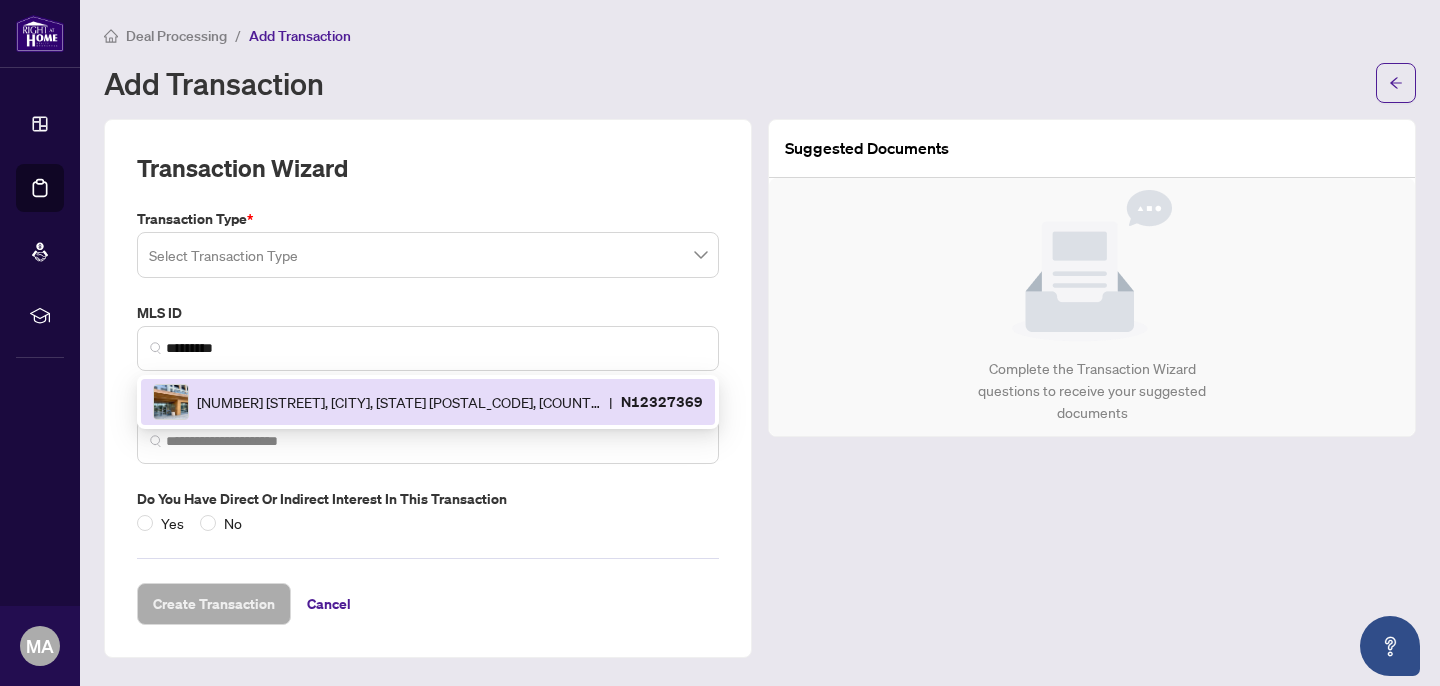 click at bounding box center (428, 255) 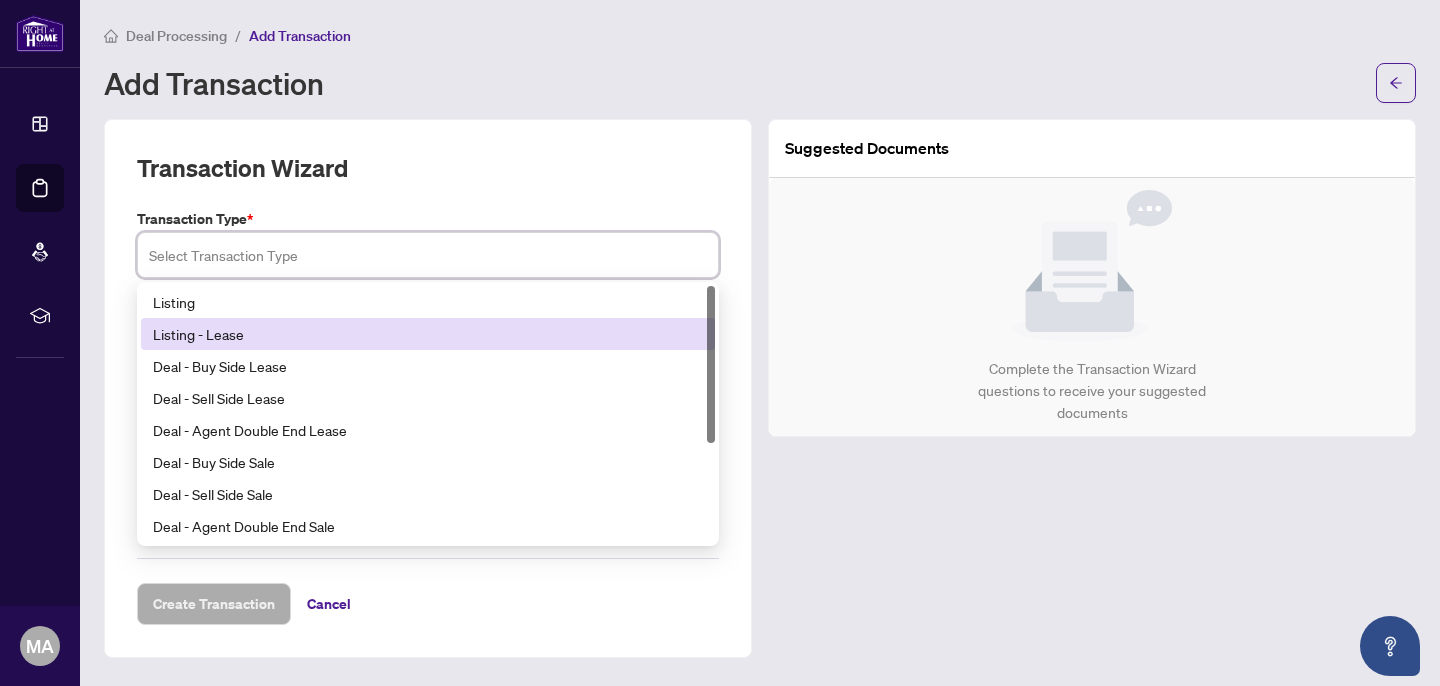 click on "Listing - Lease" at bounding box center (428, 334) 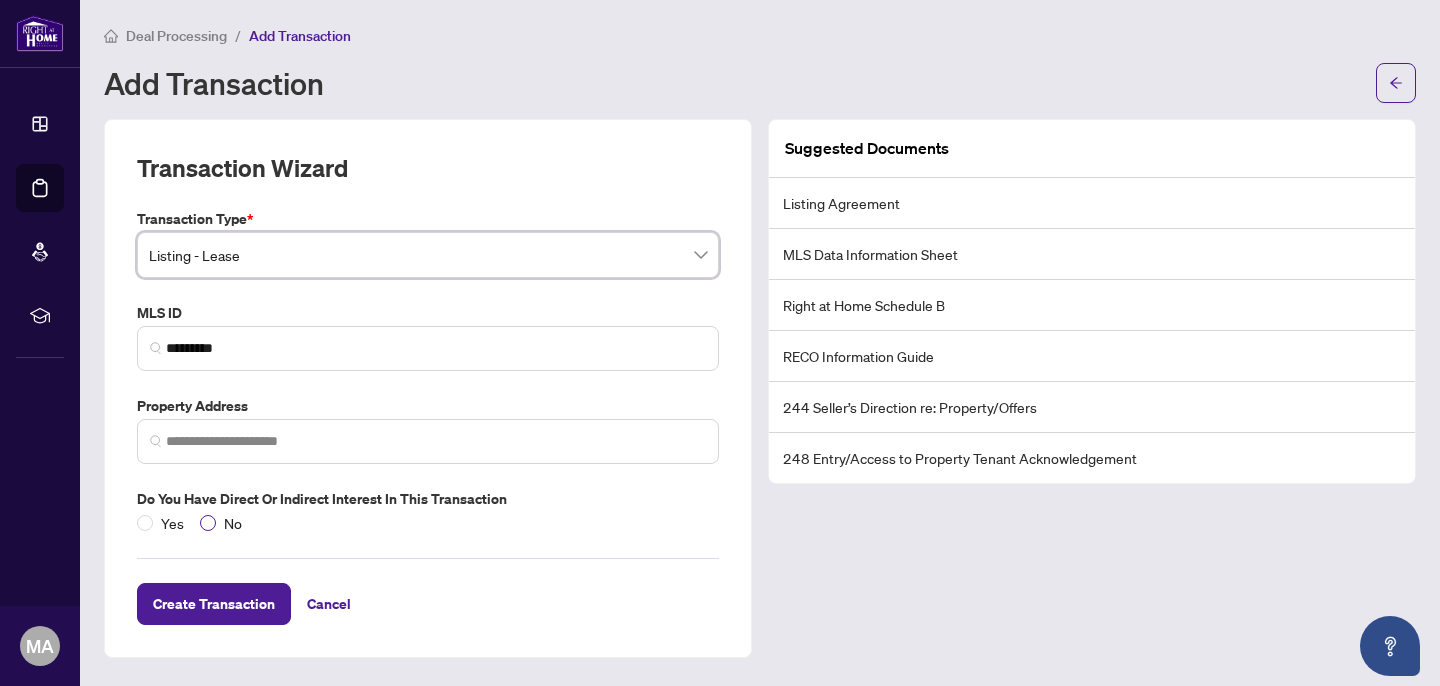 click on "No" at bounding box center (233, 523) 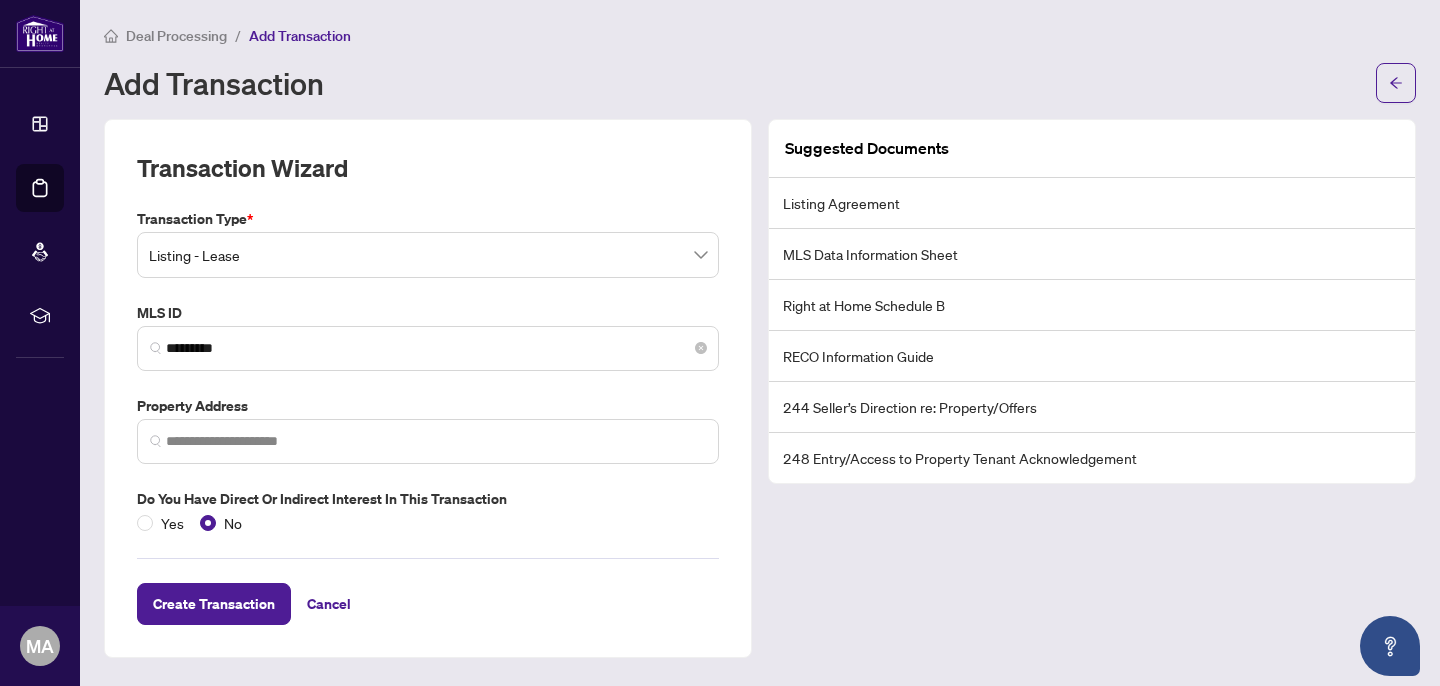 click on "*********" at bounding box center [428, 348] 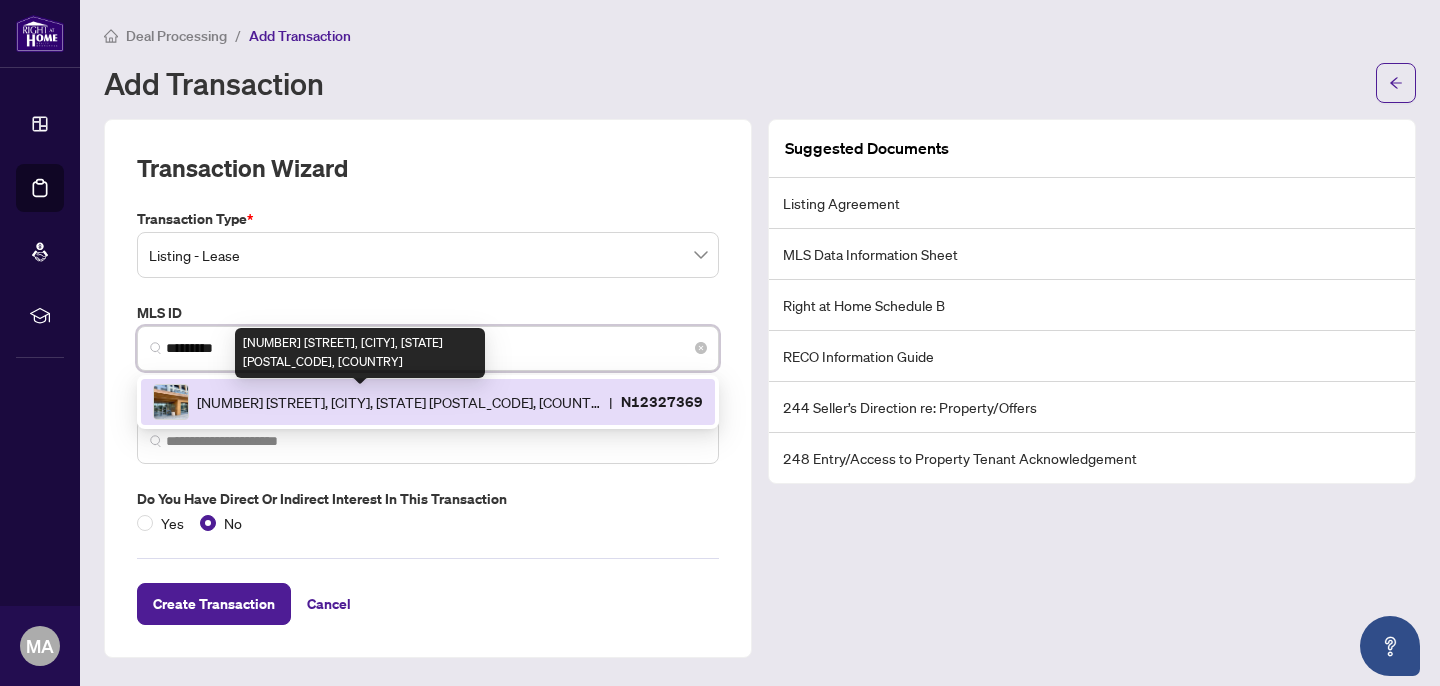 click on "[NUMBER] [STREET], [CITY], [STATE] [POSTAL_CODE], [COUNTRY]" at bounding box center [399, 402] 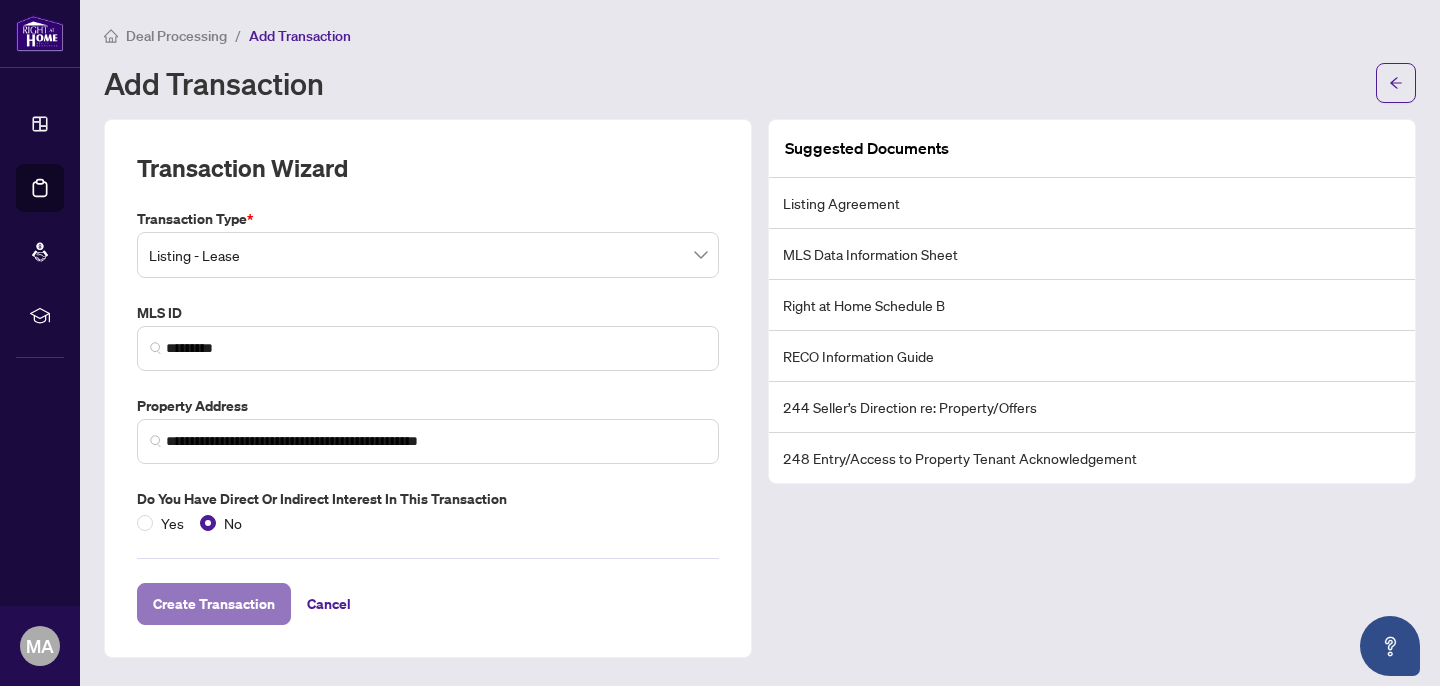 click on "Create Transaction" at bounding box center [214, 604] 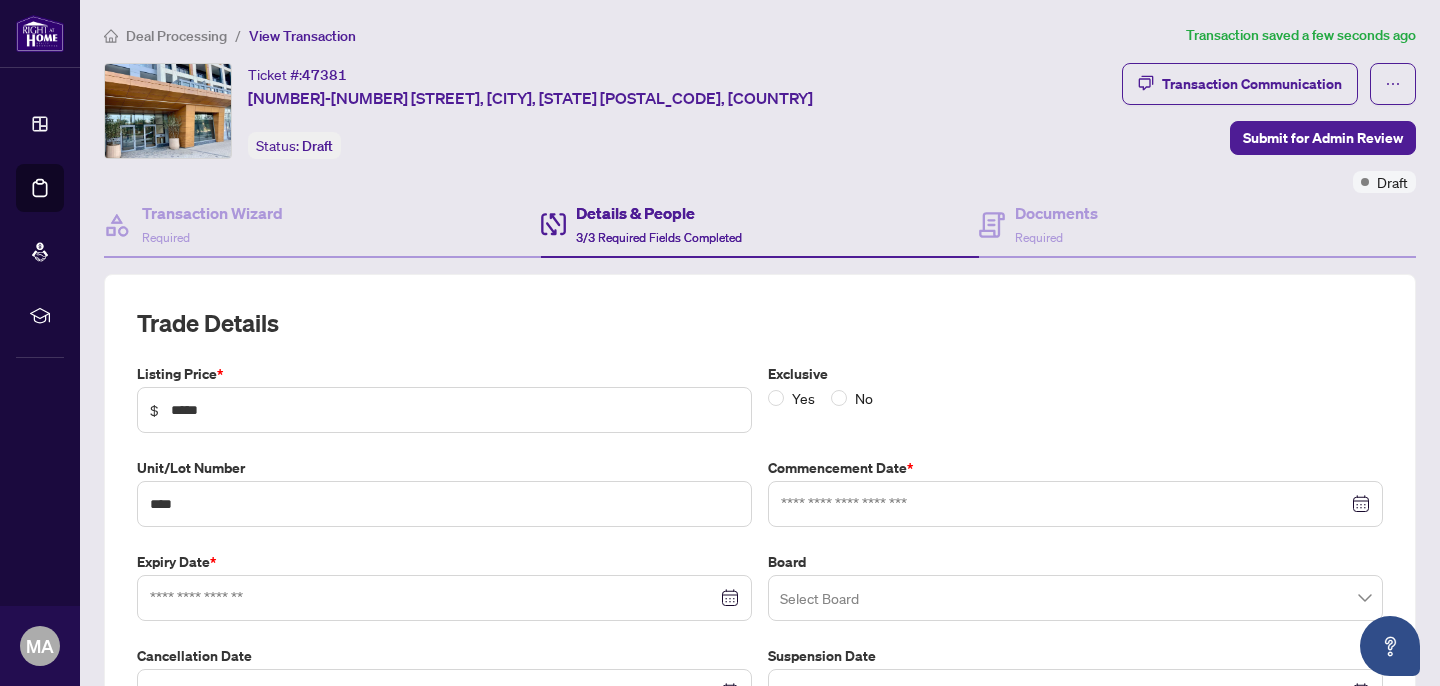 type on "**********" 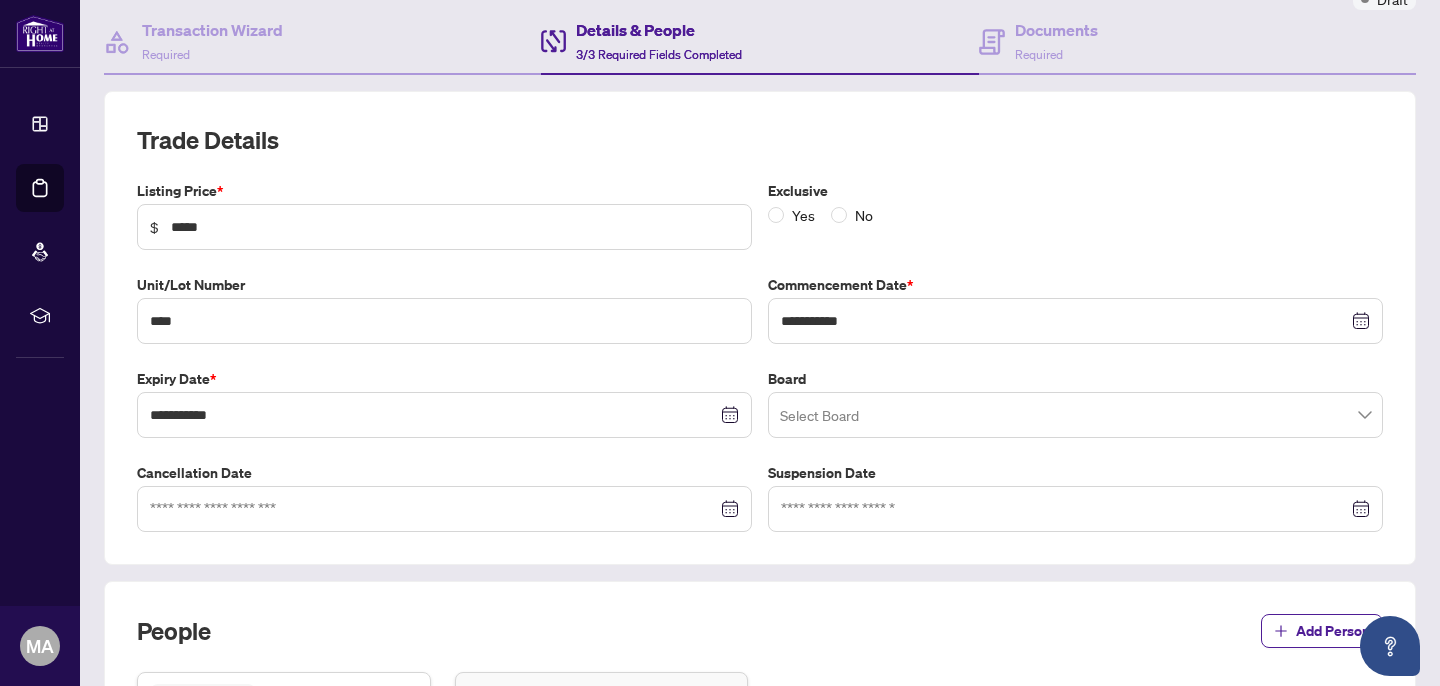 scroll, scrollTop: 184, scrollLeft: 0, axis: vertical 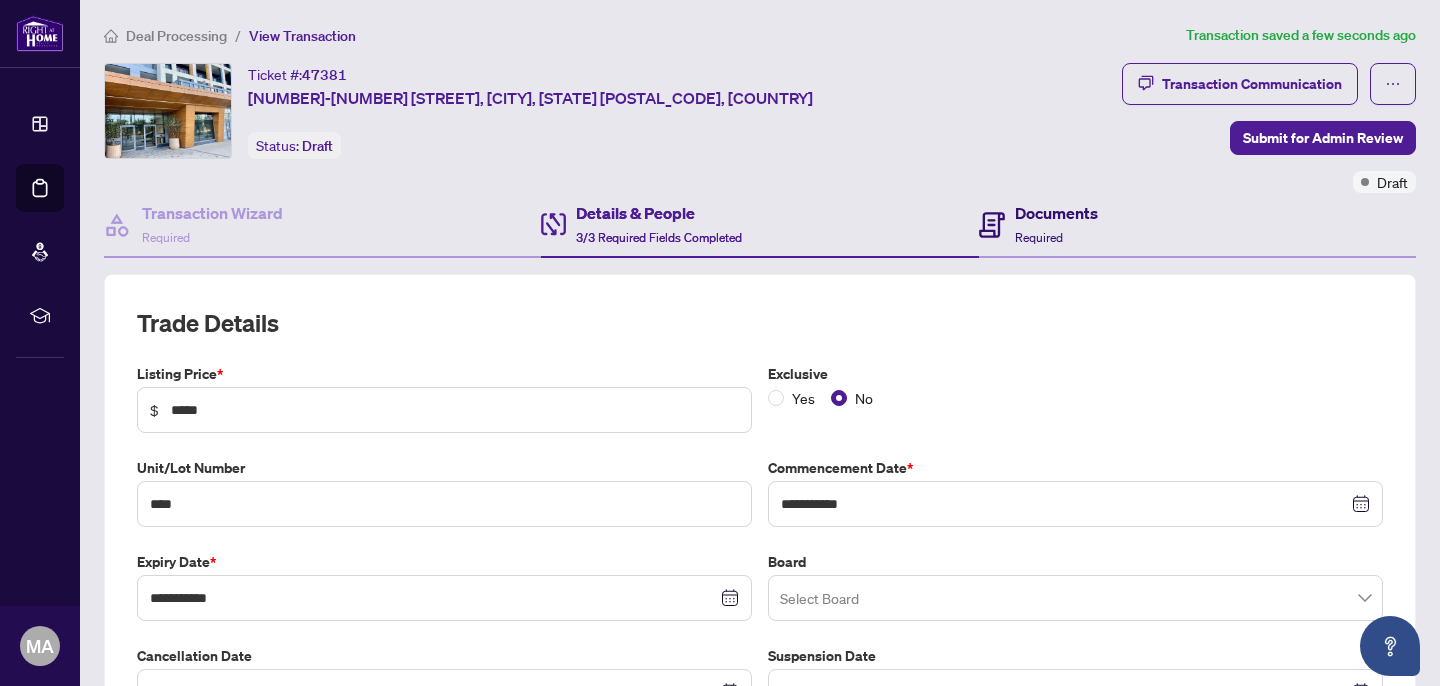 click on "Required" at bounding box center (1039, 237) 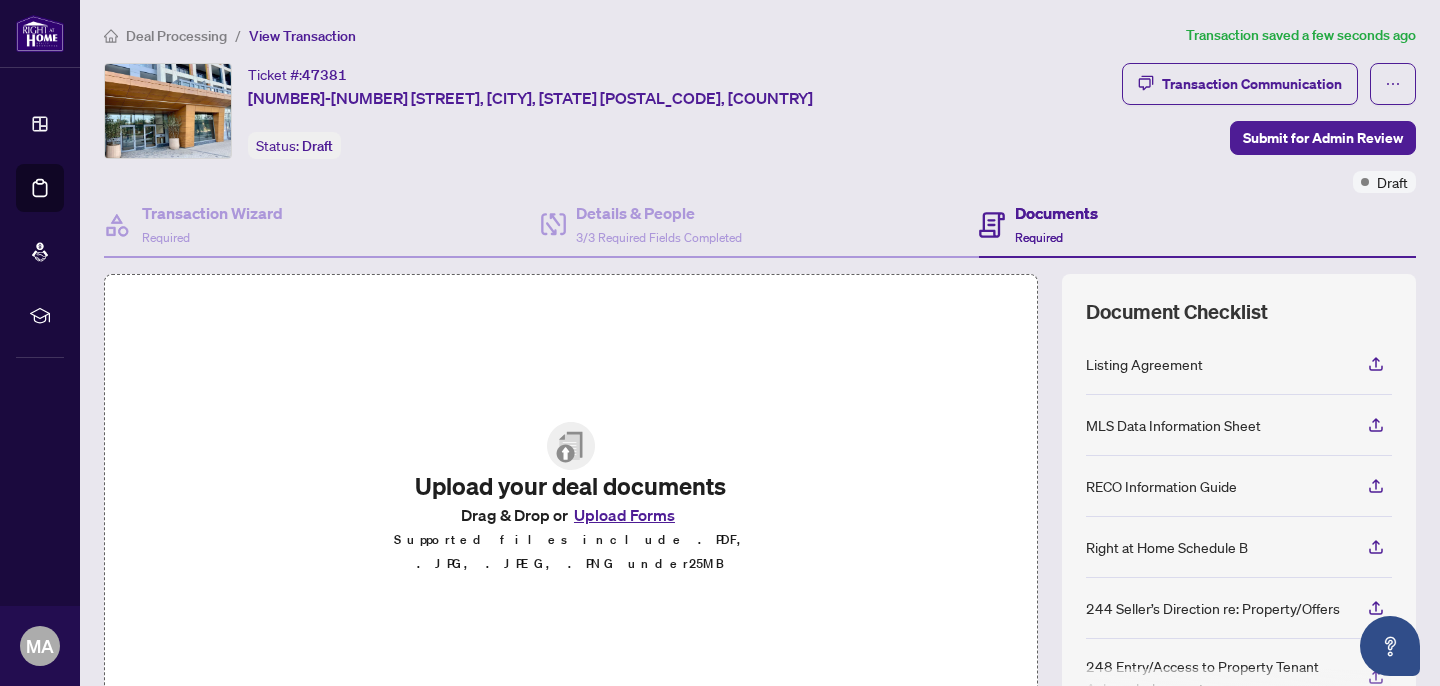 click on "Upload Forms" at bounding box center (624, 515) 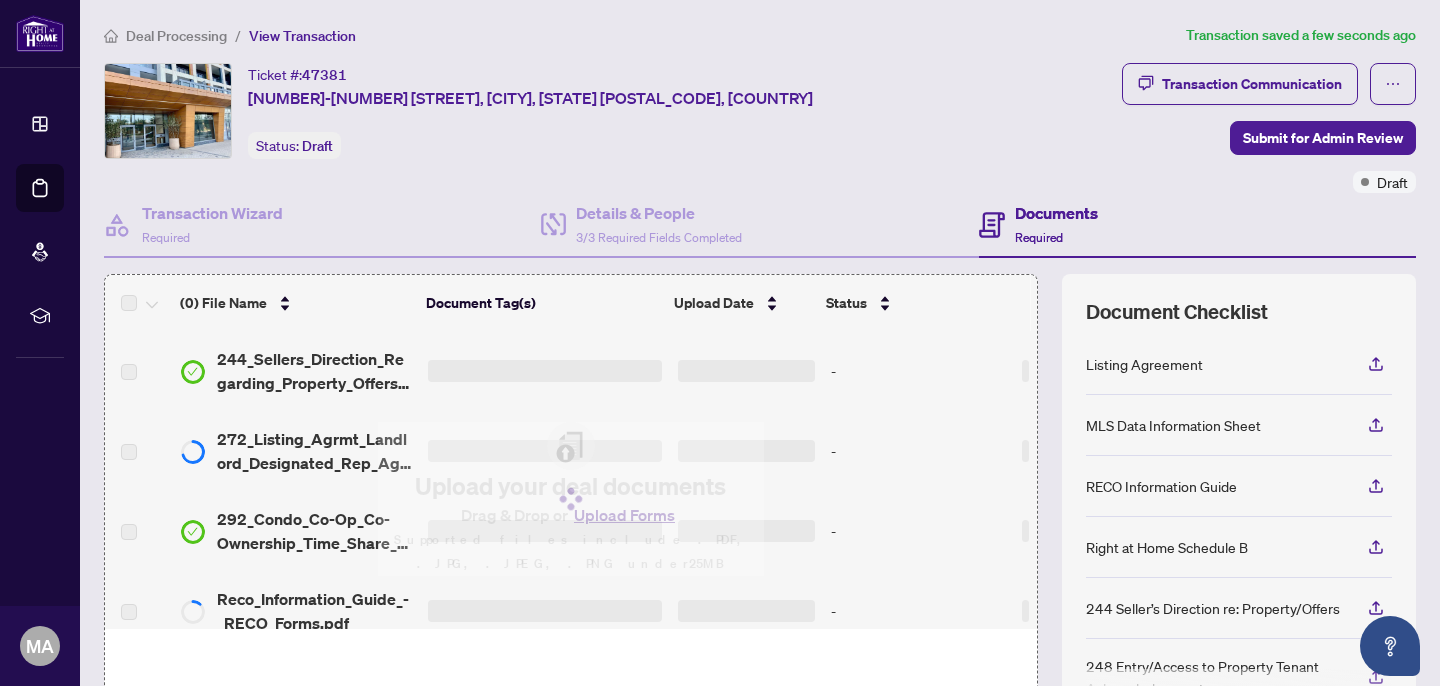 scroll, scrollTop: 29, scrollLeft: 0, axis: vertical 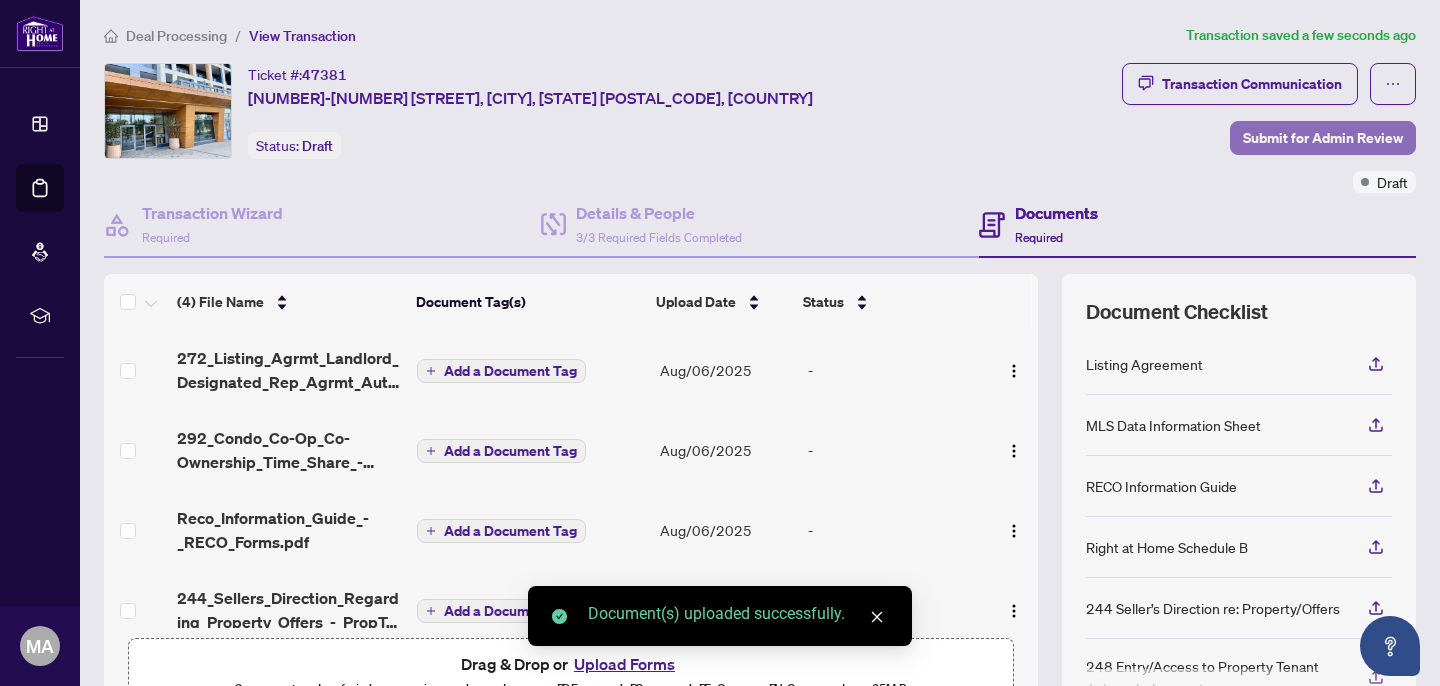 click on "Submit for Admin Review" at bounding box center (1323, 138) 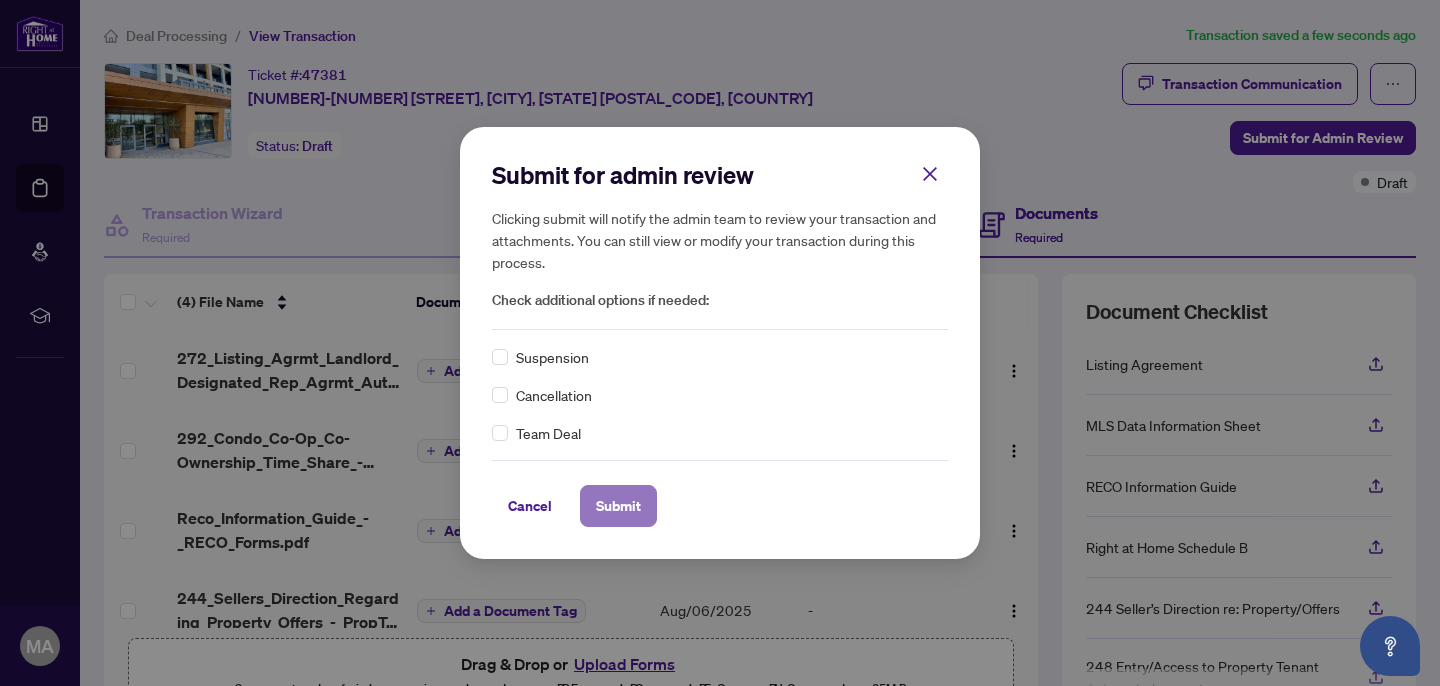 click on "Submit" at bounding box center [618, 506] 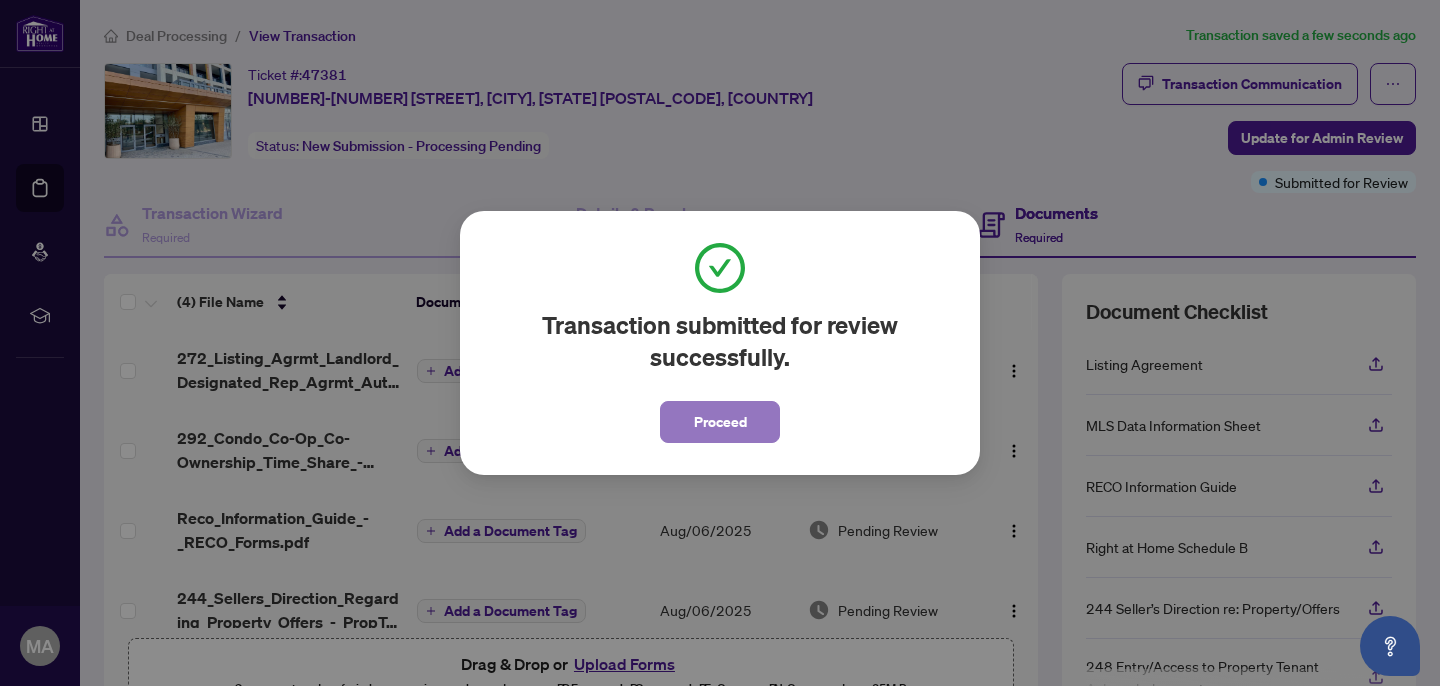 click on "Proceed" at bounding box center (720, 422) 